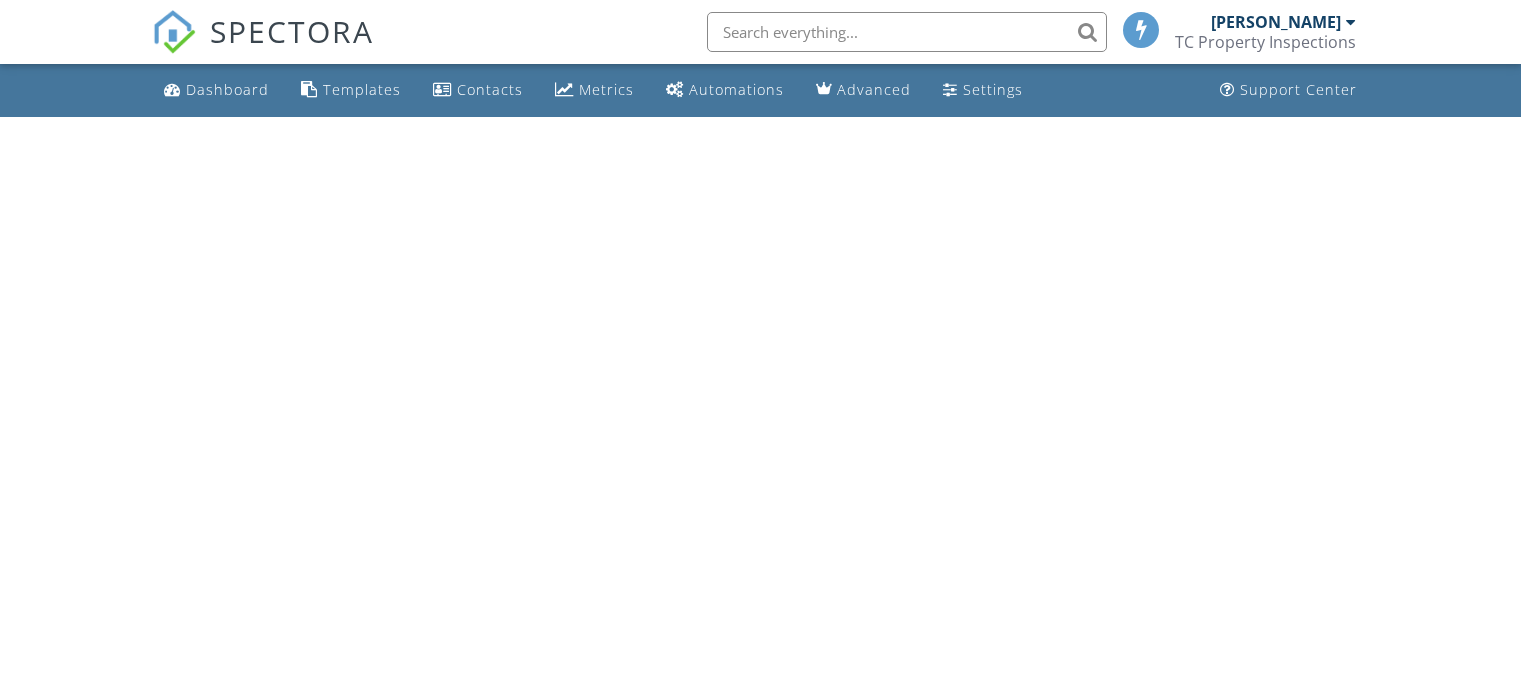 scroll, scrollTop: 0, scrollLeft: 0, axis: both 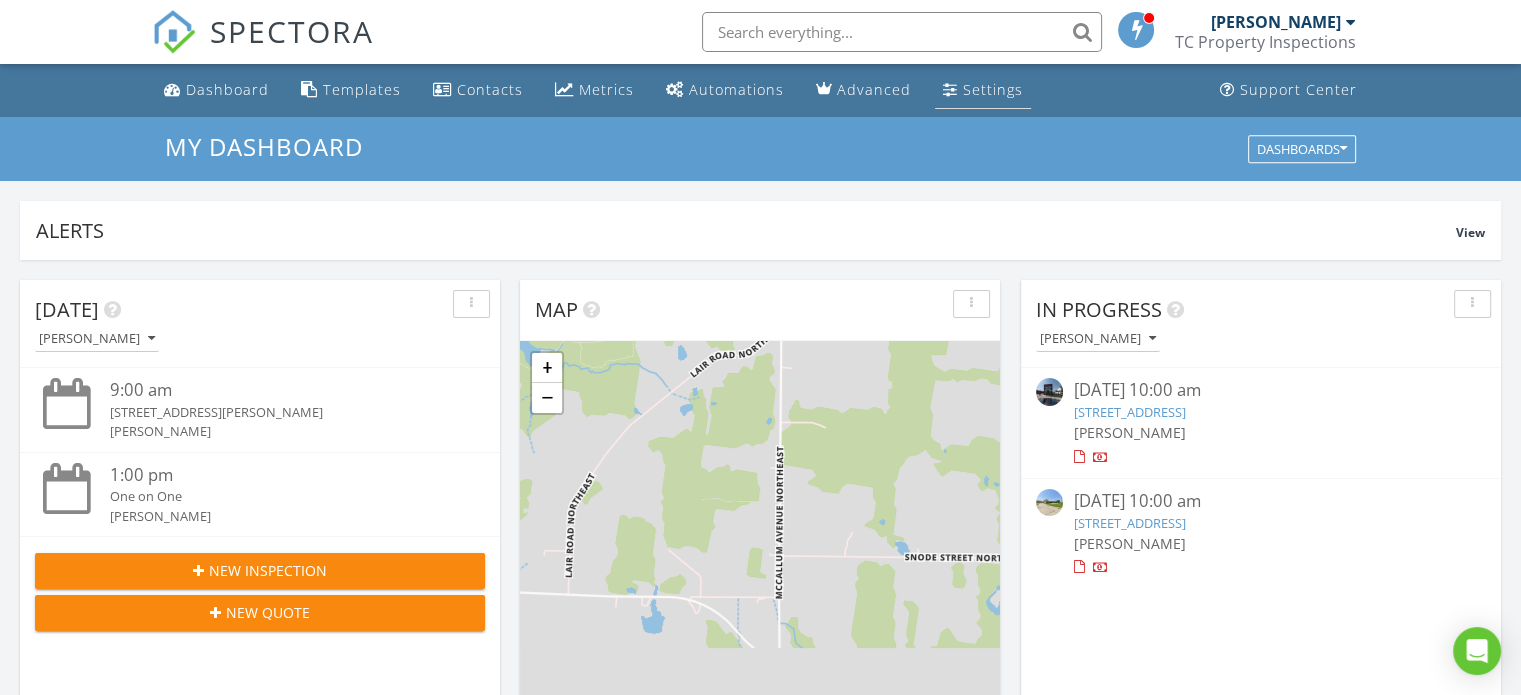 click on "Settings" at bounding box center (993, 89) 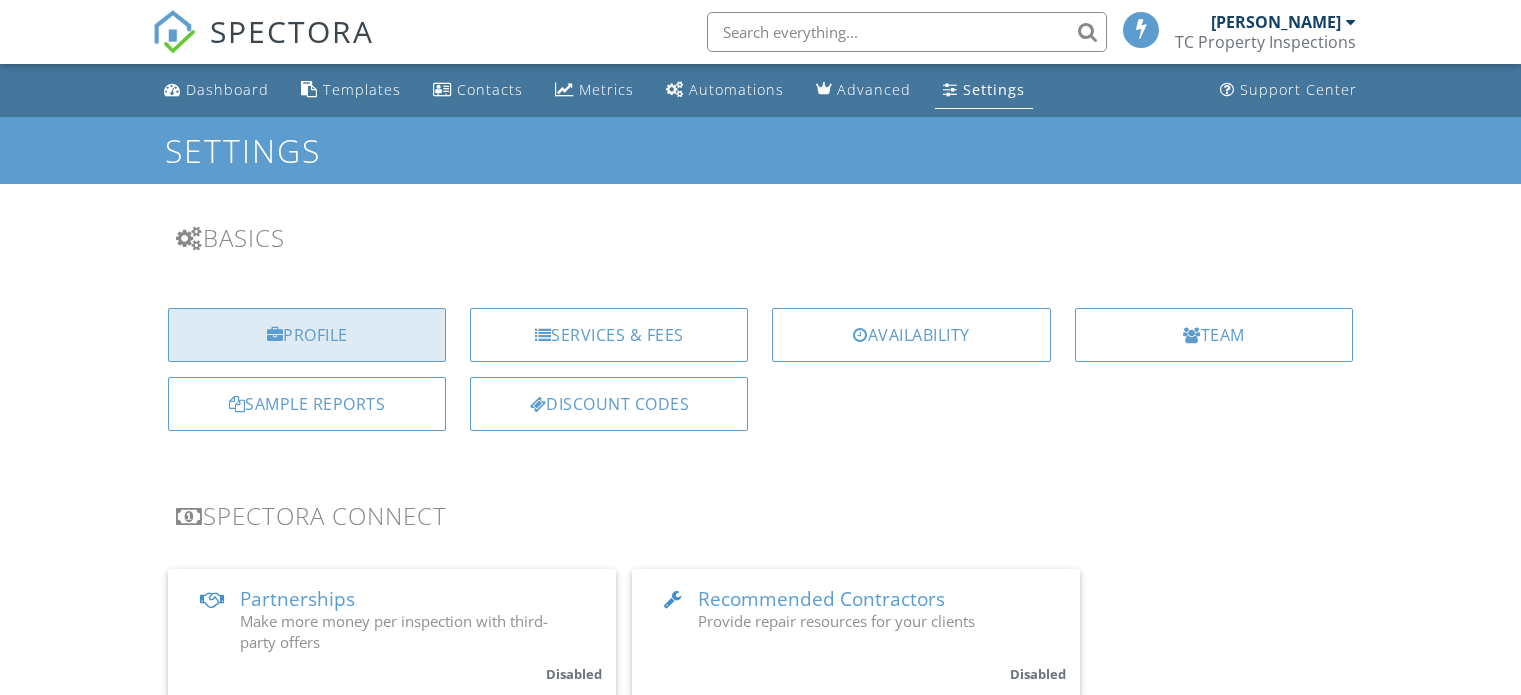 scroll, scrollTop: 0, scrollLeft: 0, axis: both 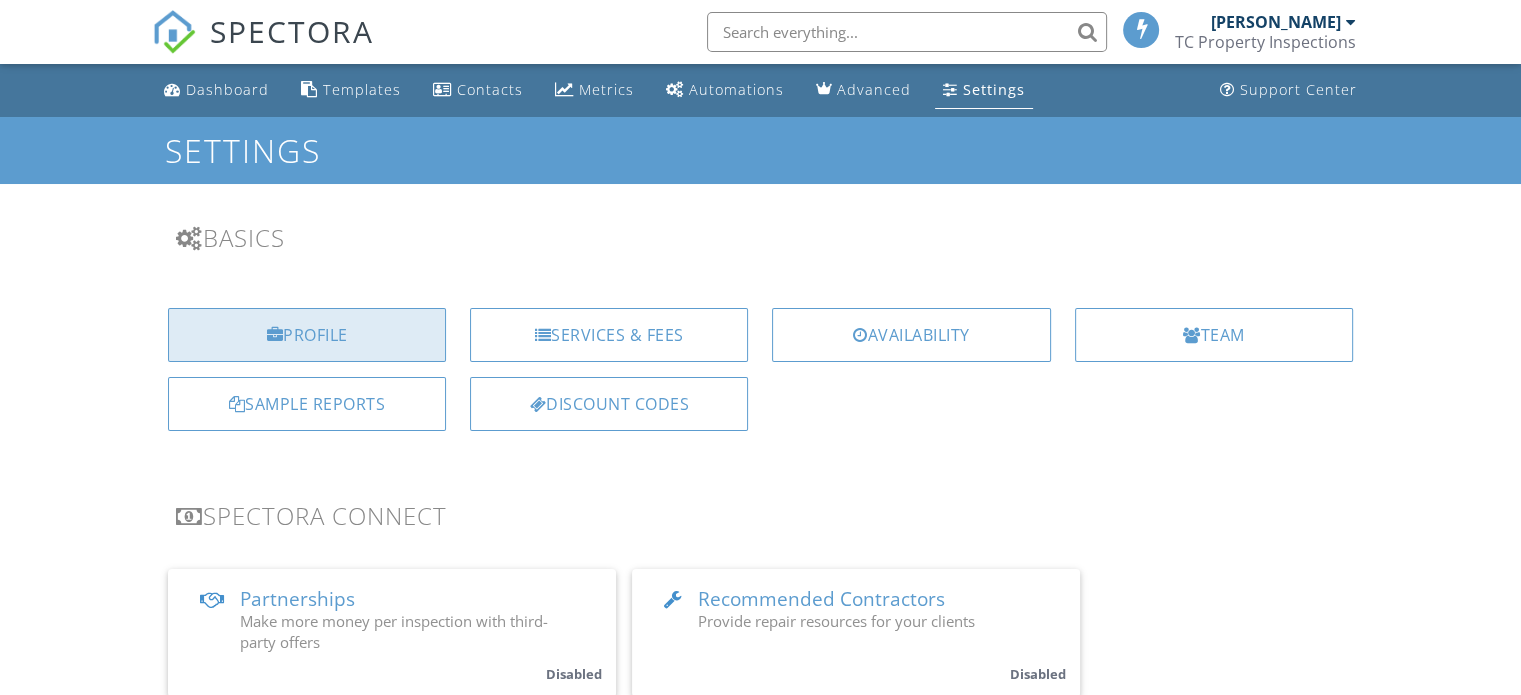 click on "Profile" at bounding box center [307, 335] 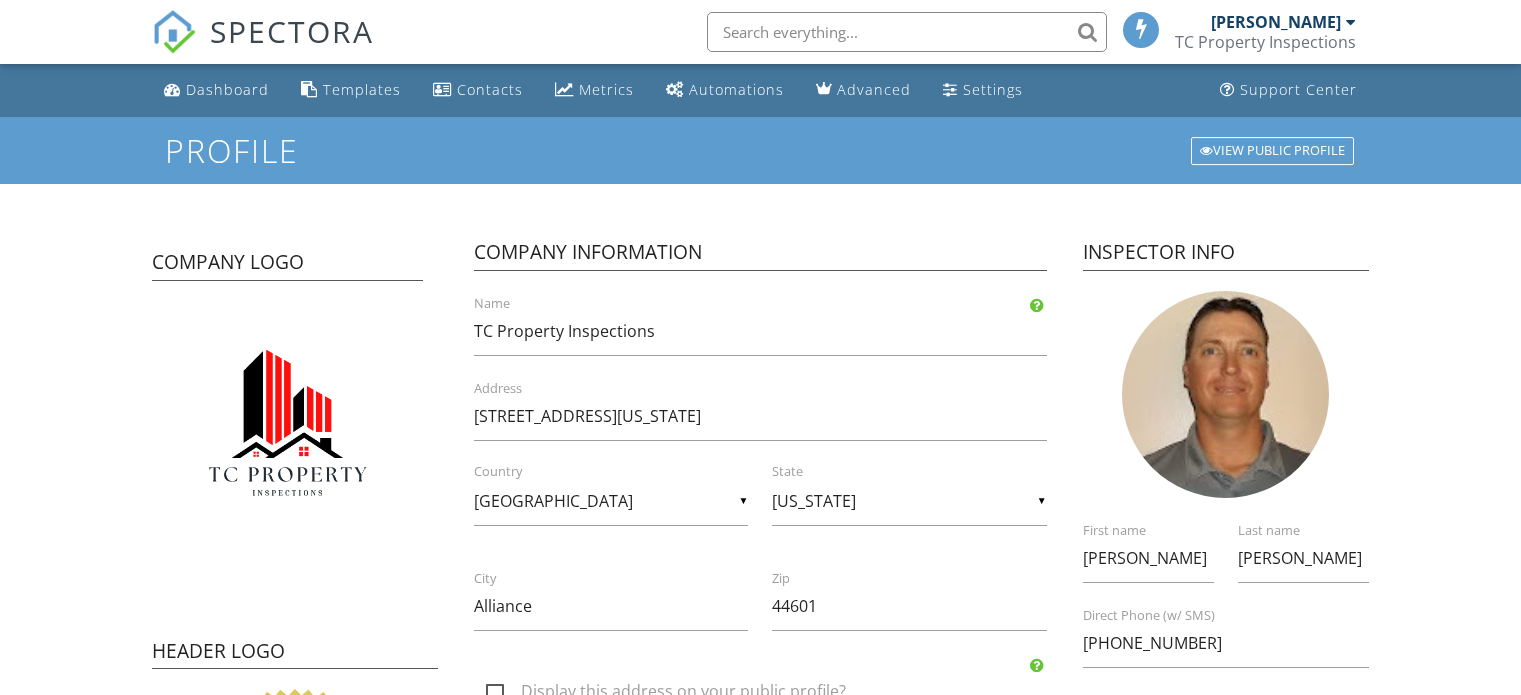 scroll, scrollTop: 0, scrollLeft: 0, axis: both 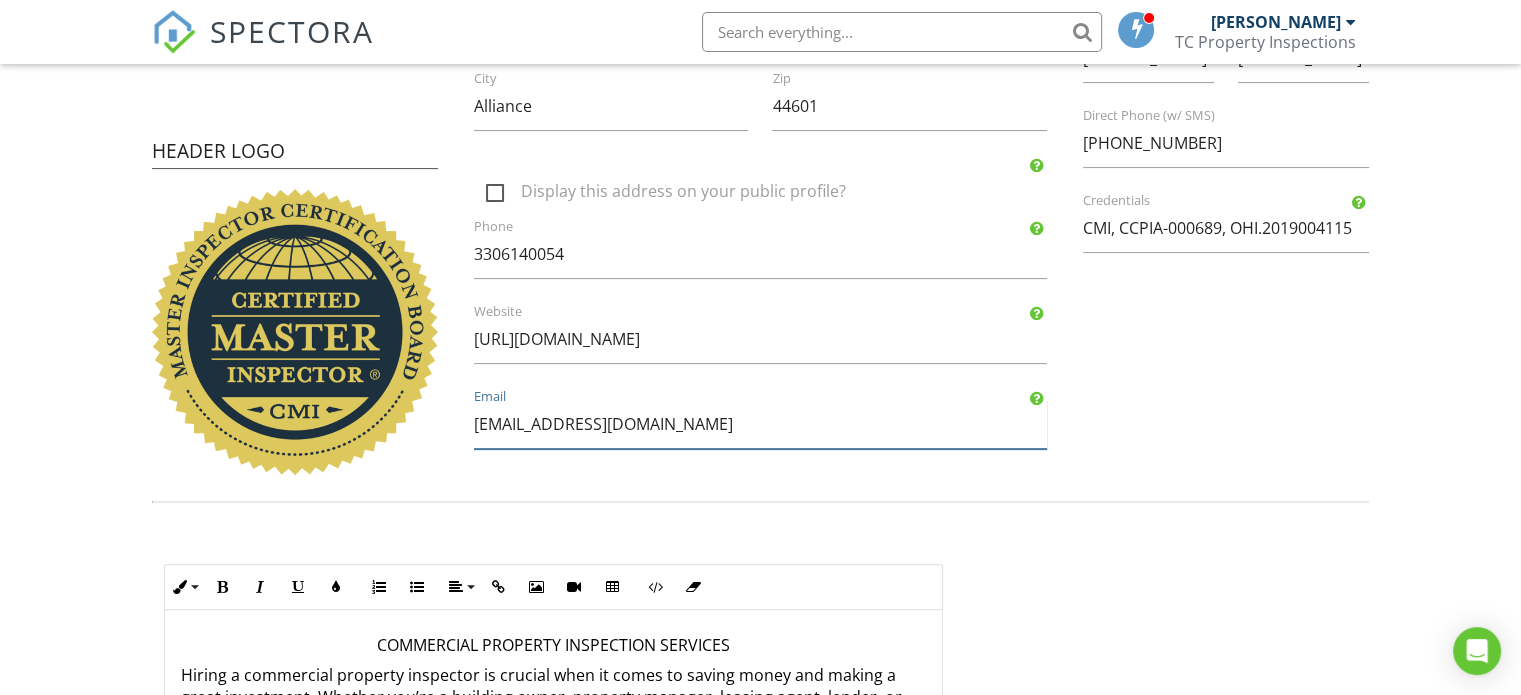 drag, startPoint x: 766, startPoint y: 431, endPoint x: 468, endPoint y: 429, distance: 298.0067 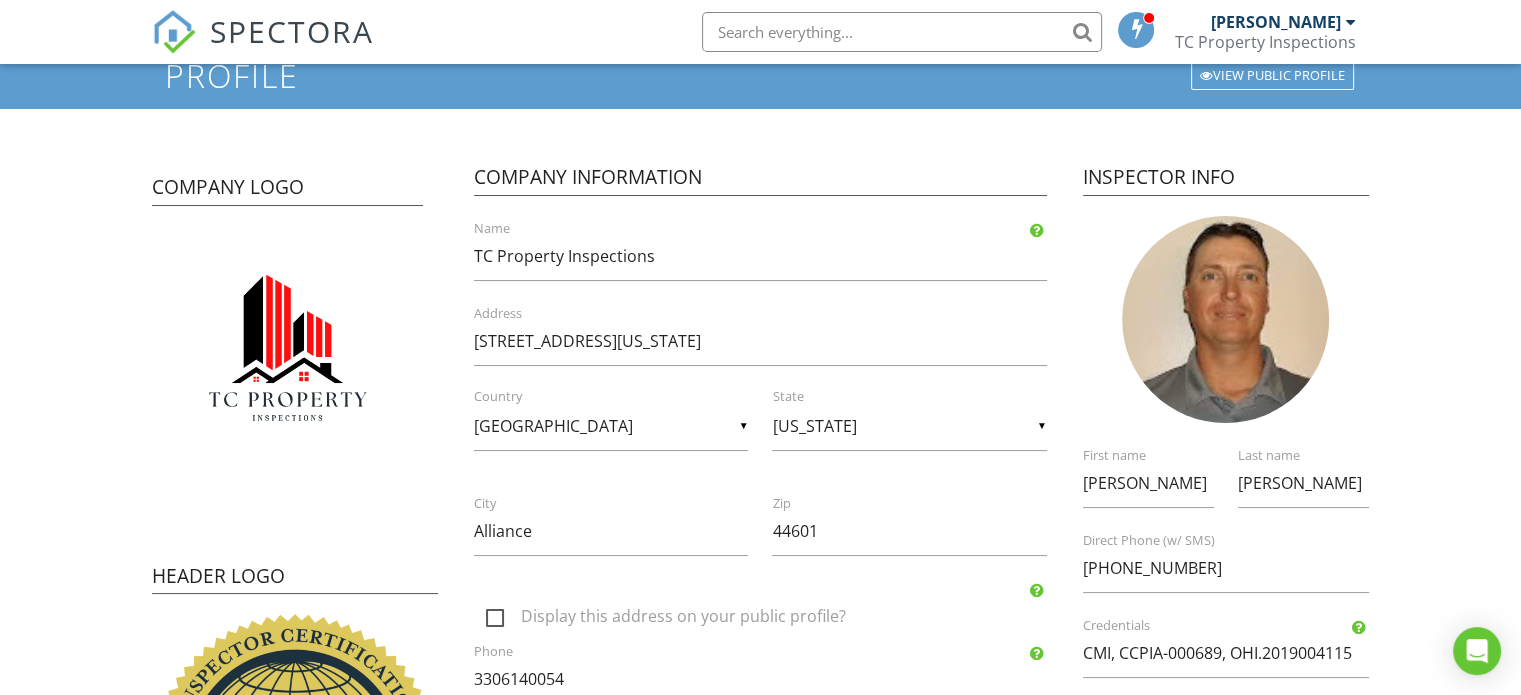 scroll, scrollTop: 0, scrollLeft: 0, axis: both 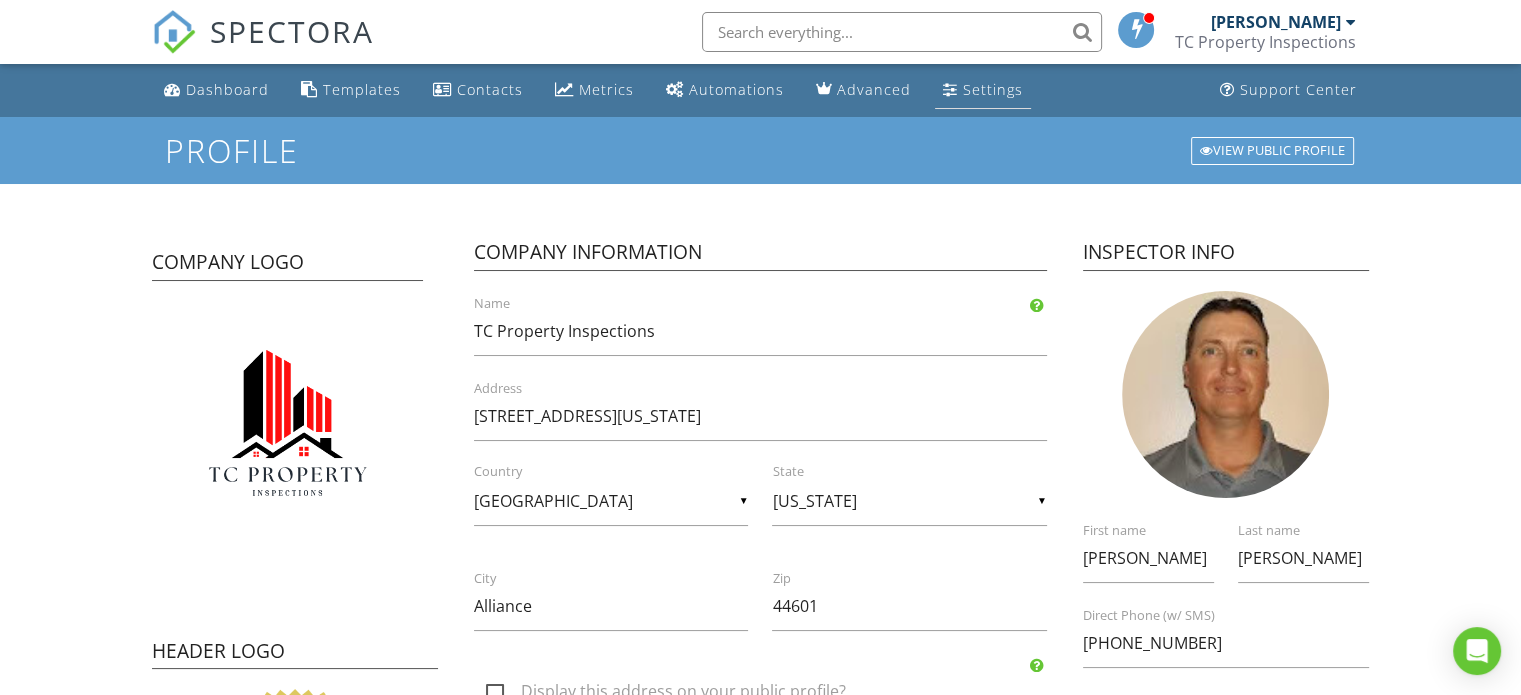 click on "Settings" at bounding box center (993, 89) 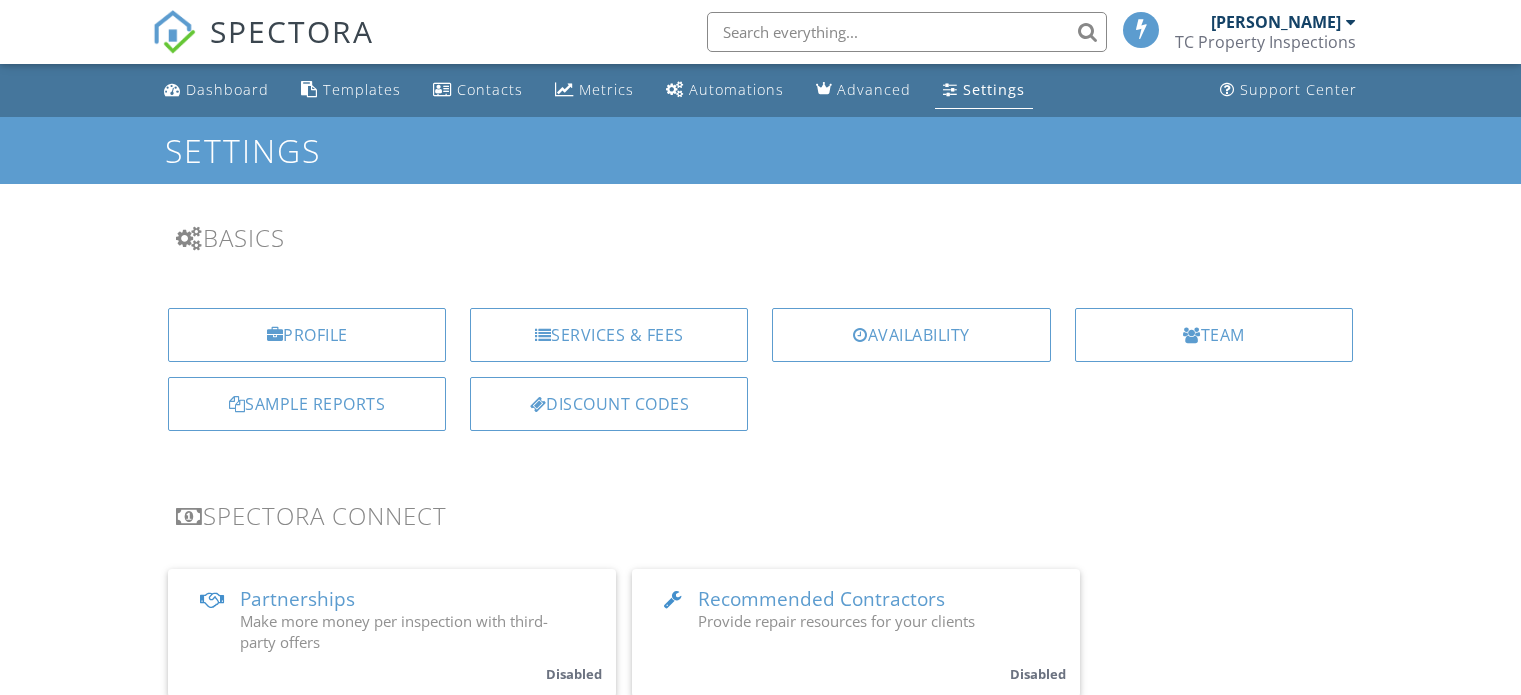 scroll, scrollTop: 0, scrollLeft: 0, axis: both 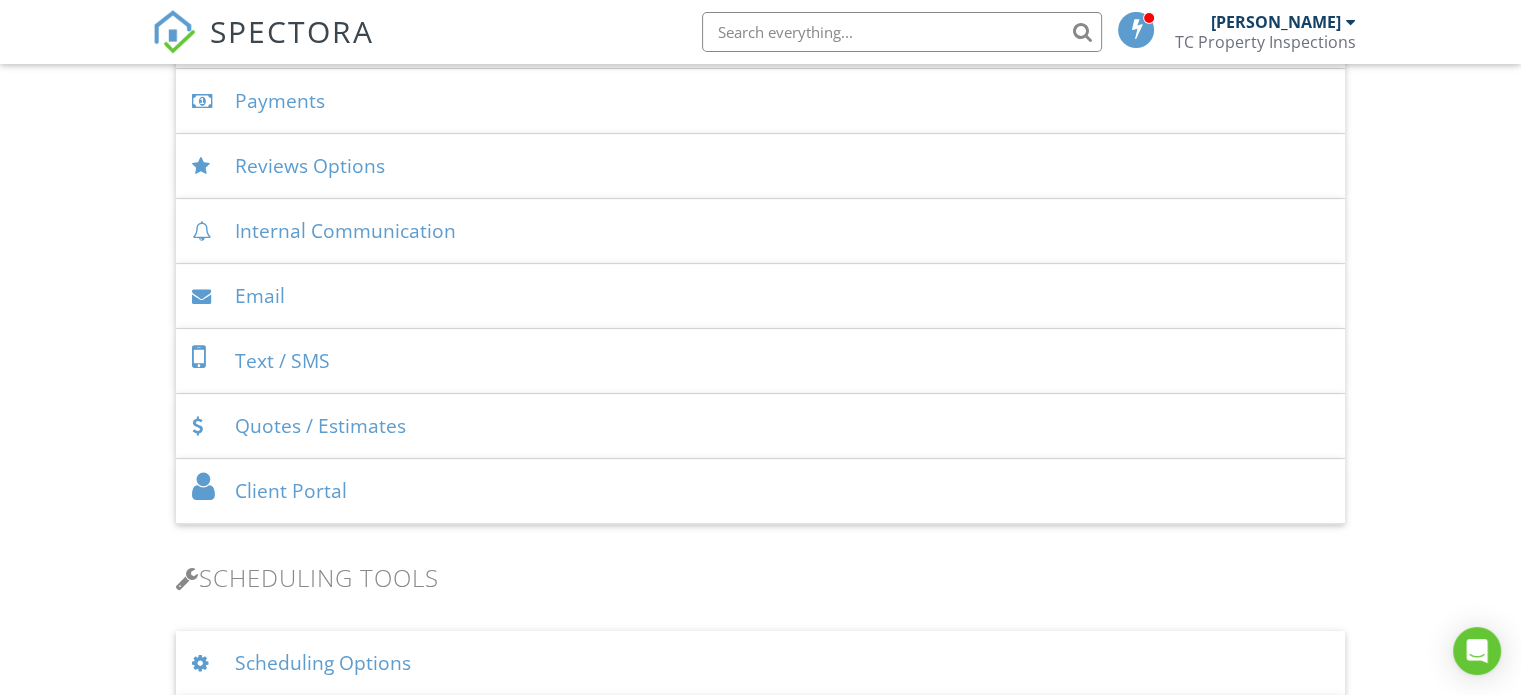 click on "Email" at bounding box center [760, 296] 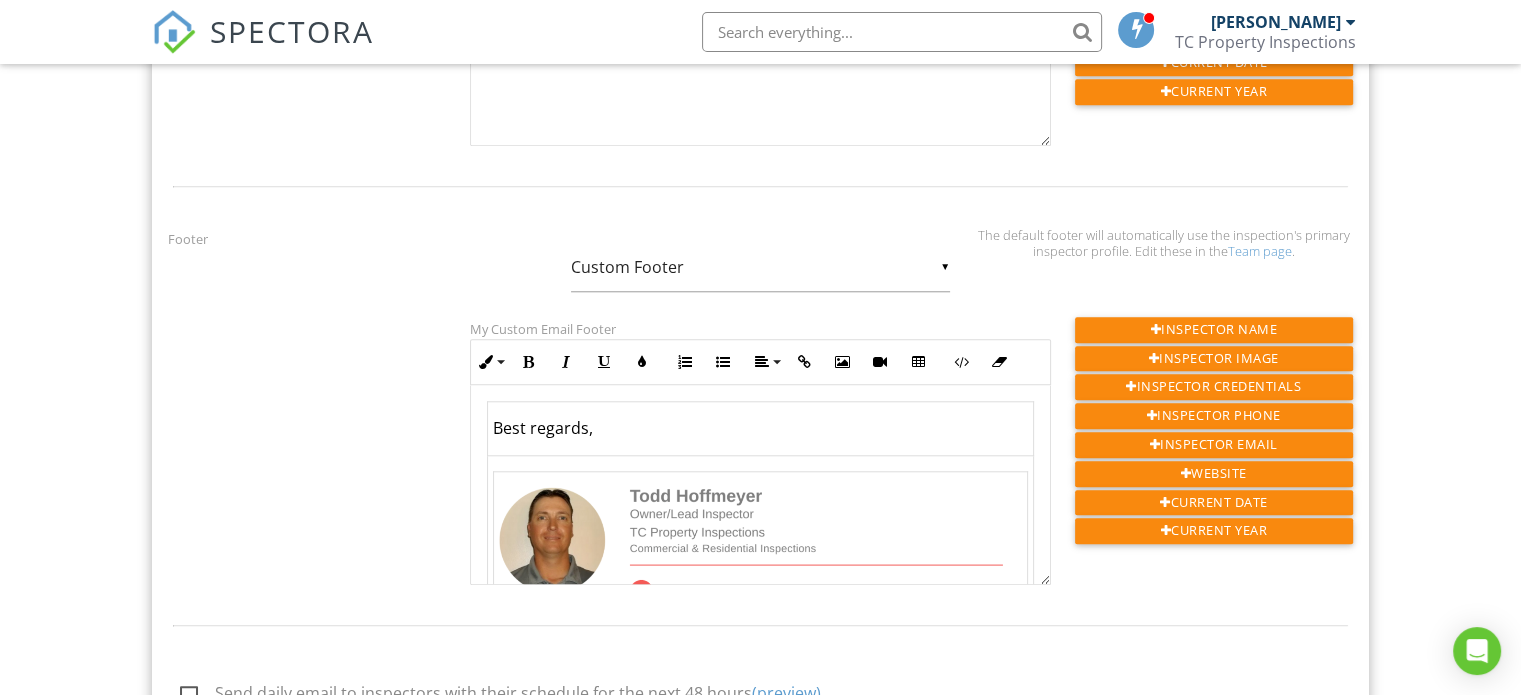 scroll, scrollTop: 1800, scrollLeft: 0, axis: vertical 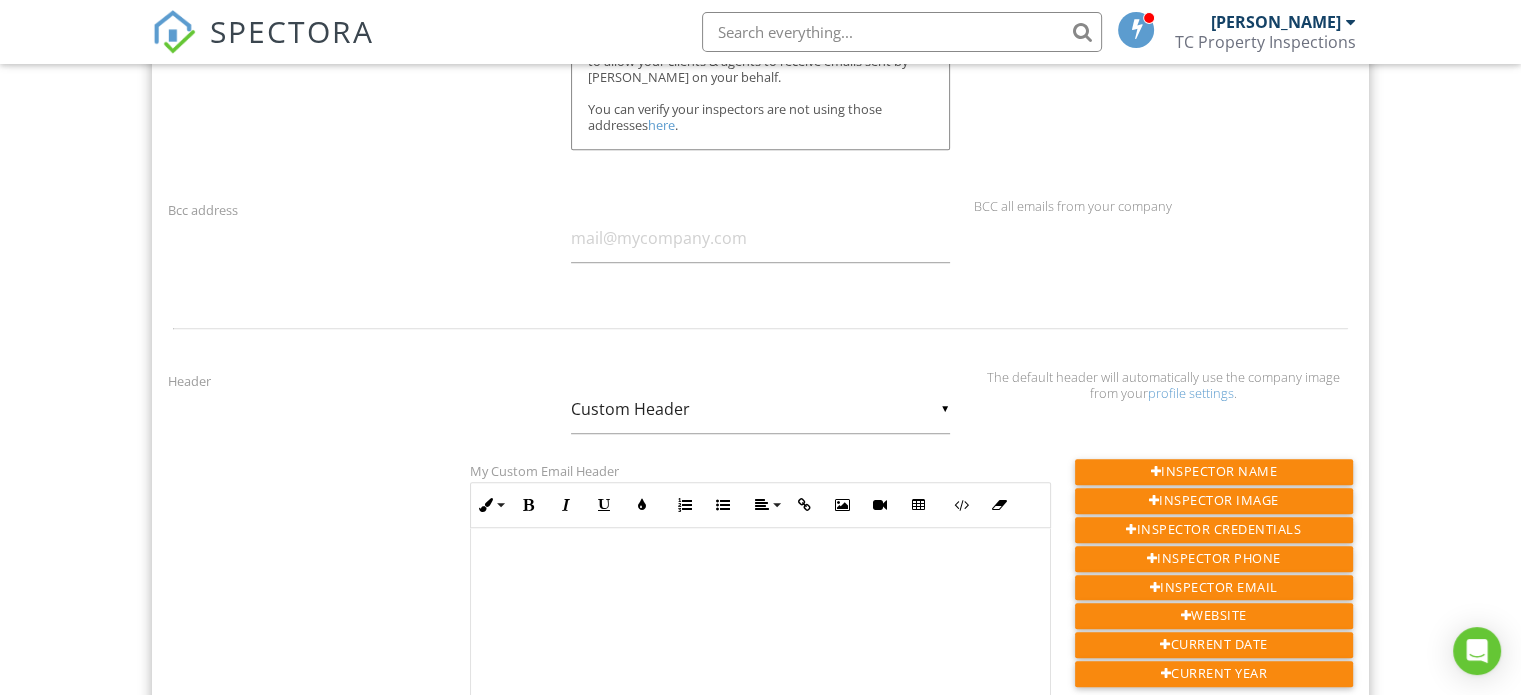 click on "here" at bounding box center [661, 125] 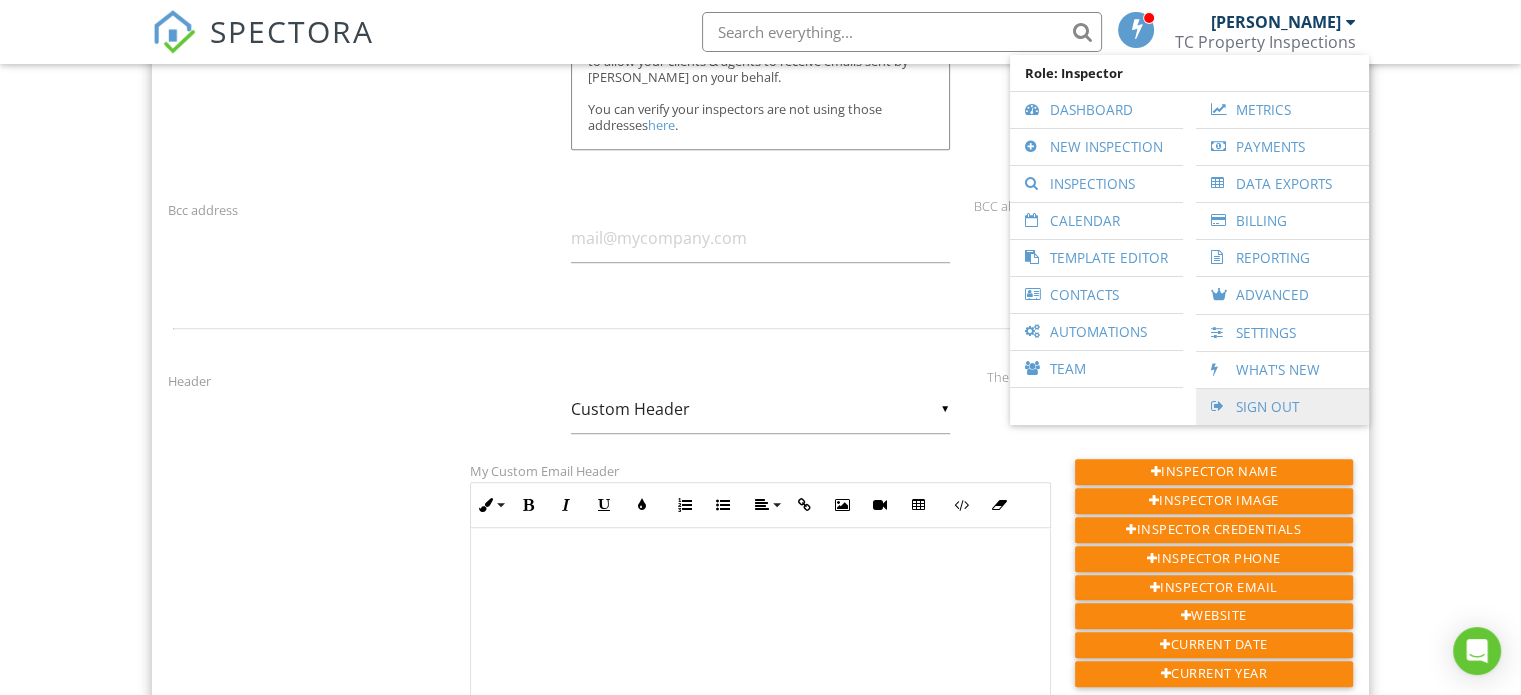 click on "Sign Out" at bounding box center (1282, 407) 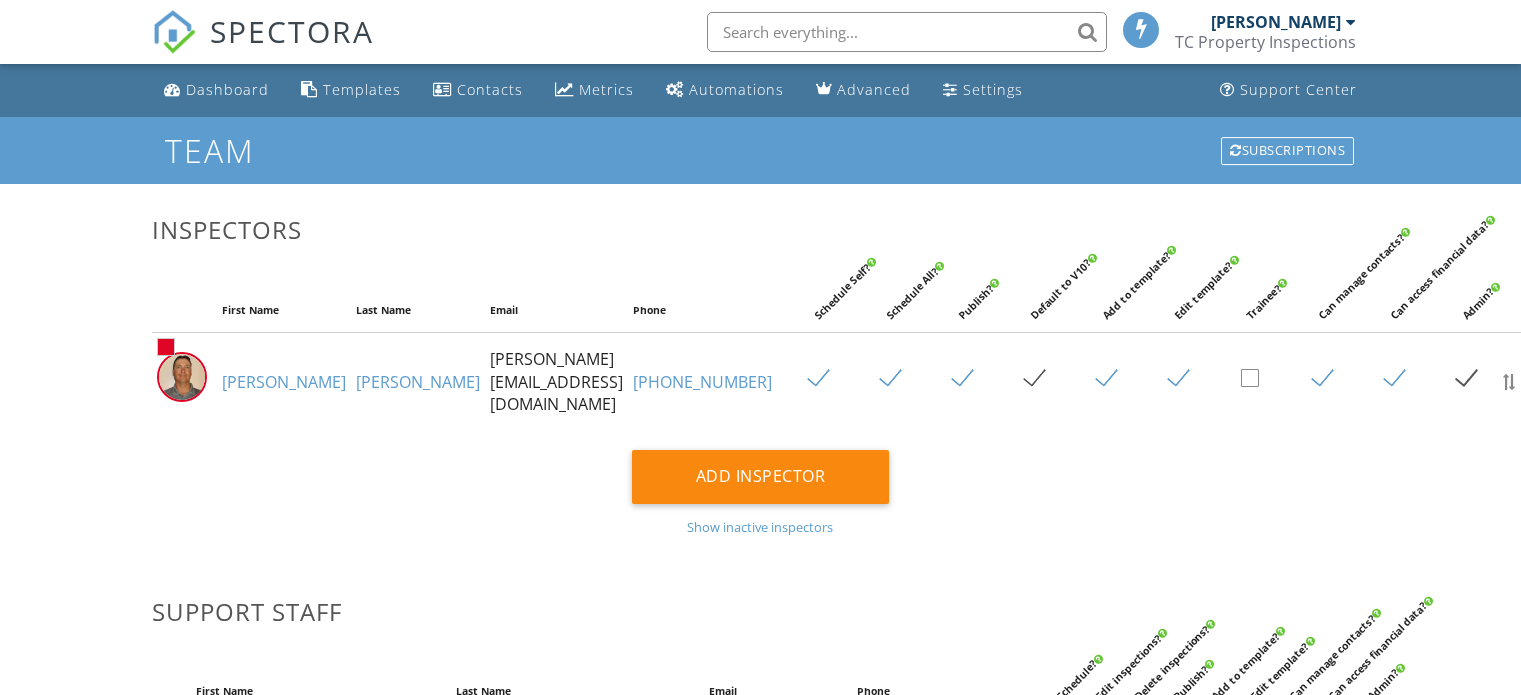 scroll, scrollTop: 0, scrollLeft: 0, axis: both 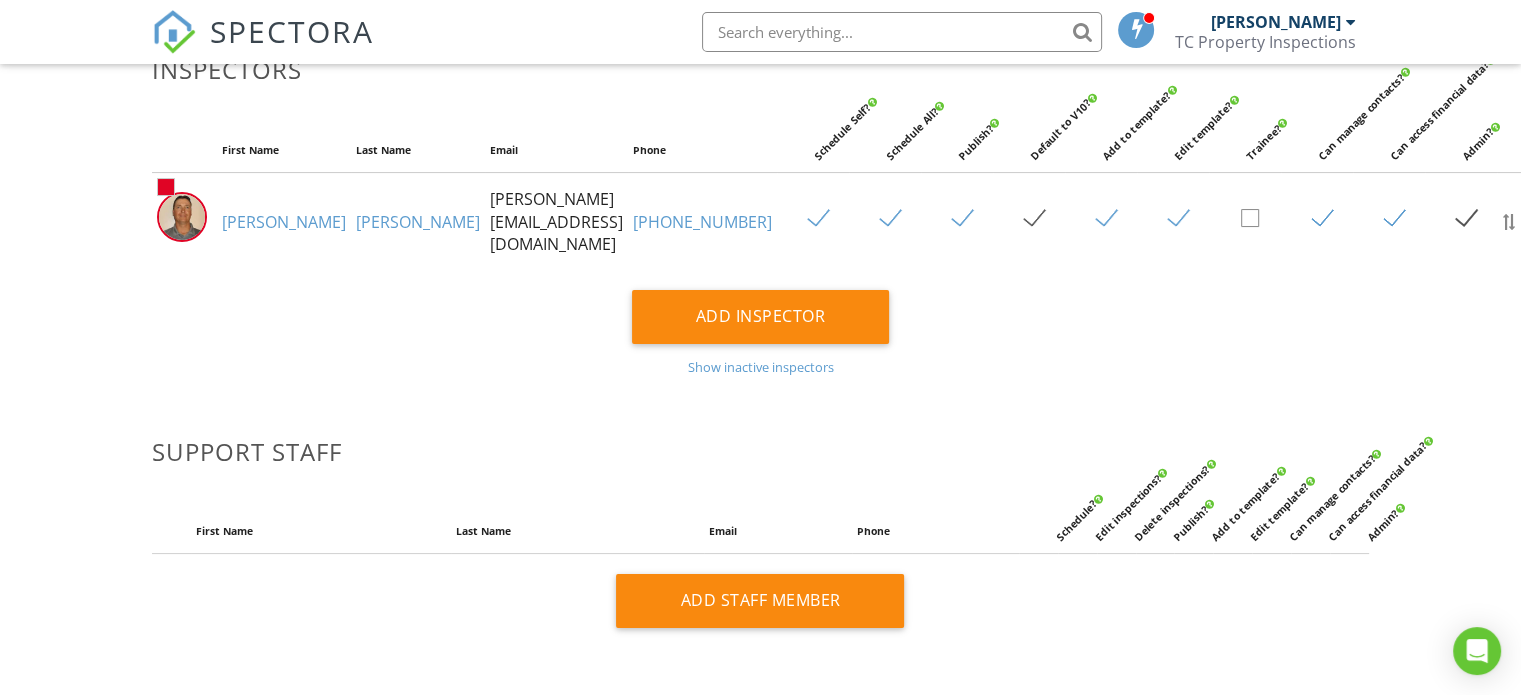 click on "[PERSON_NAME]" at bounding box center (284, 222) 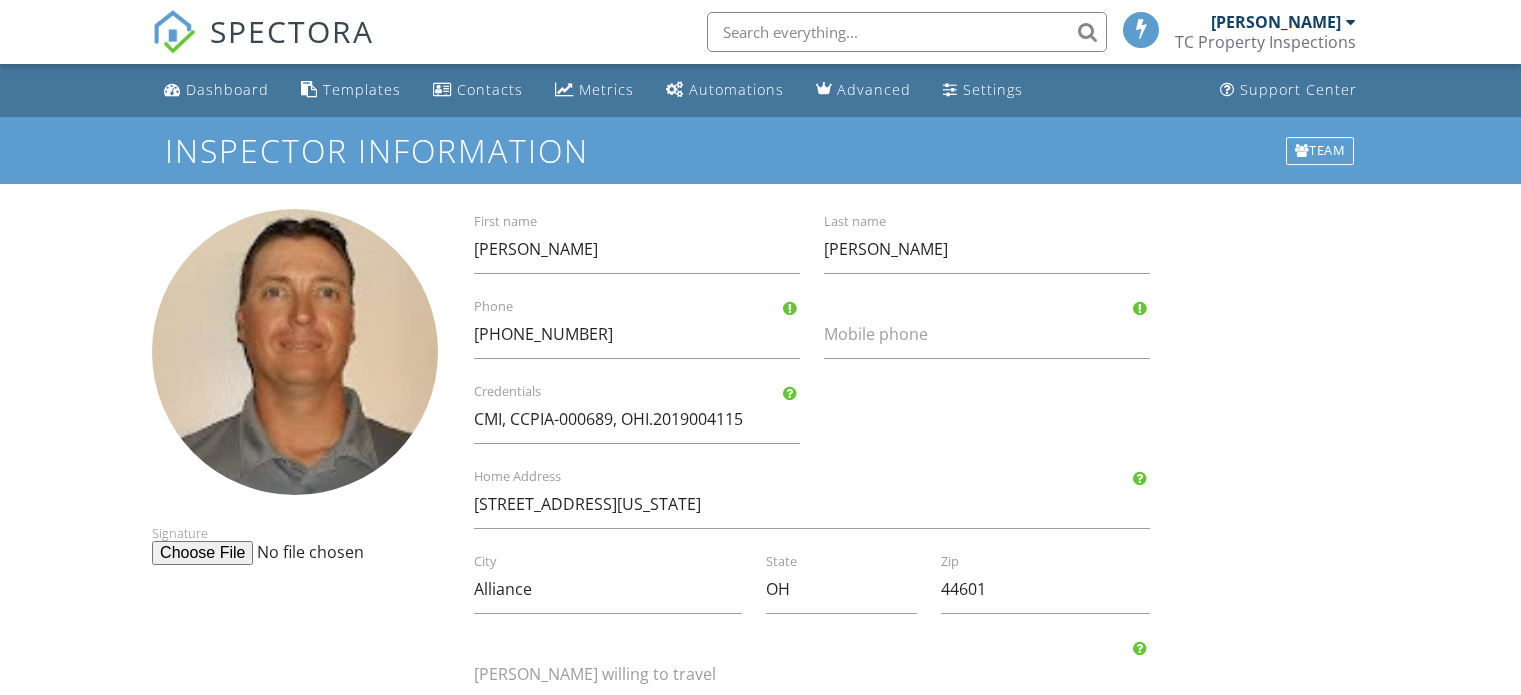 scroll, scrollTop: 0, scrollLeft: 0, axis: both 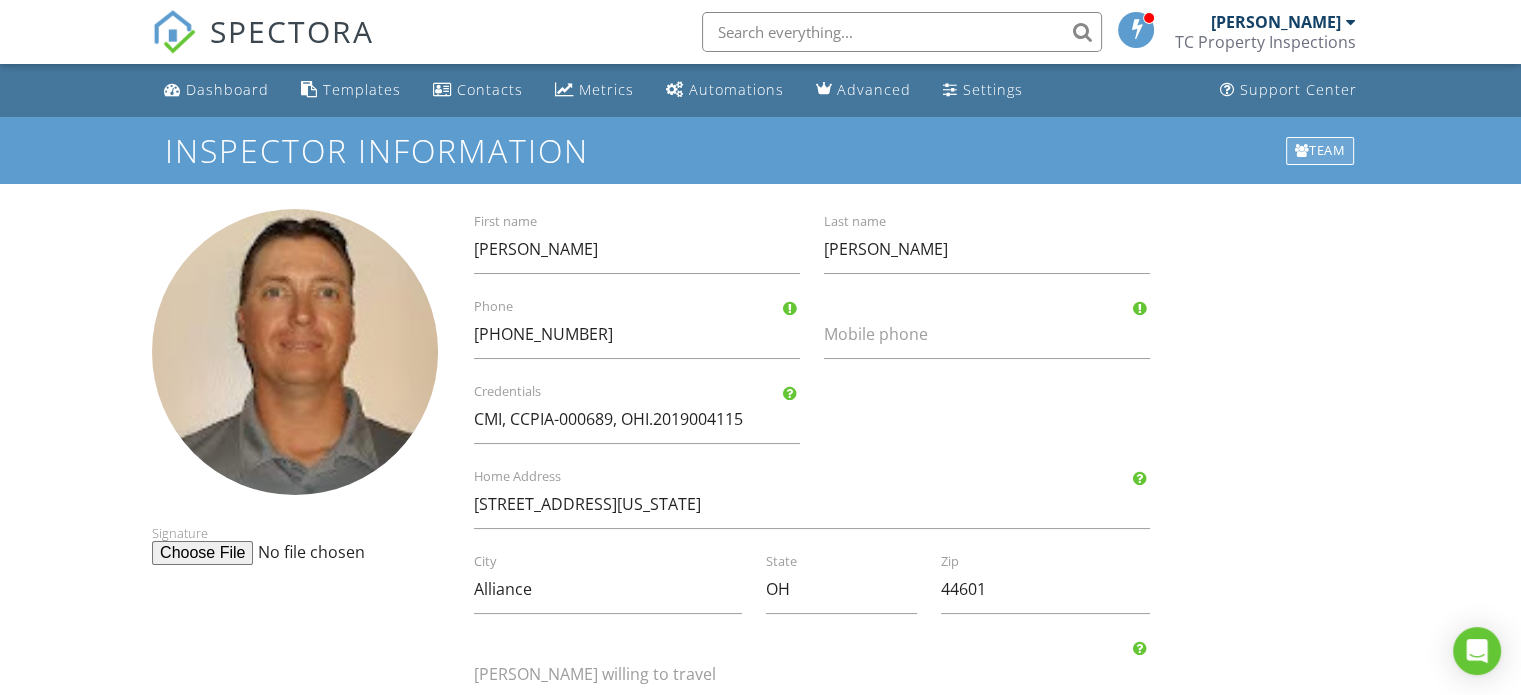 click on "Team" at bounding box center [1320, 151] 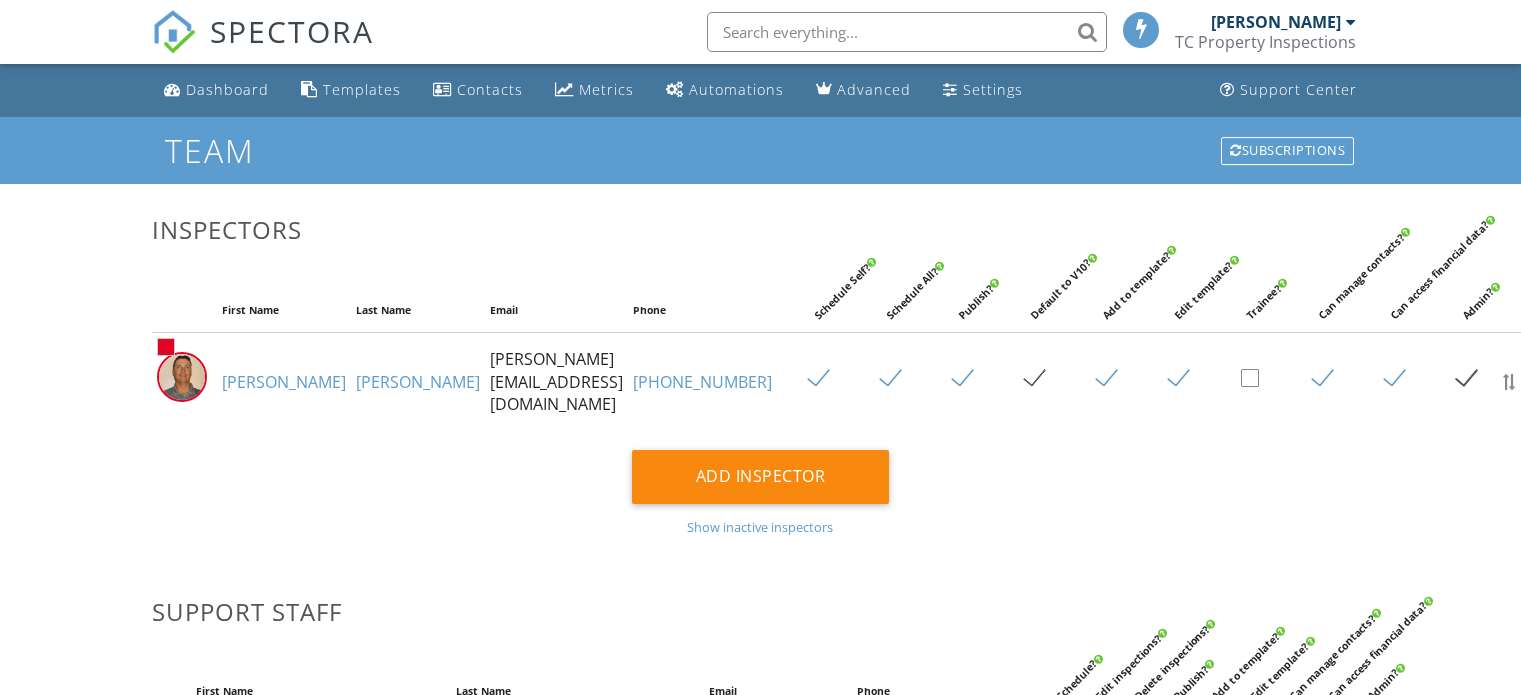 scroll, scrollTop: 0, scrollLeft: 0, axis: both 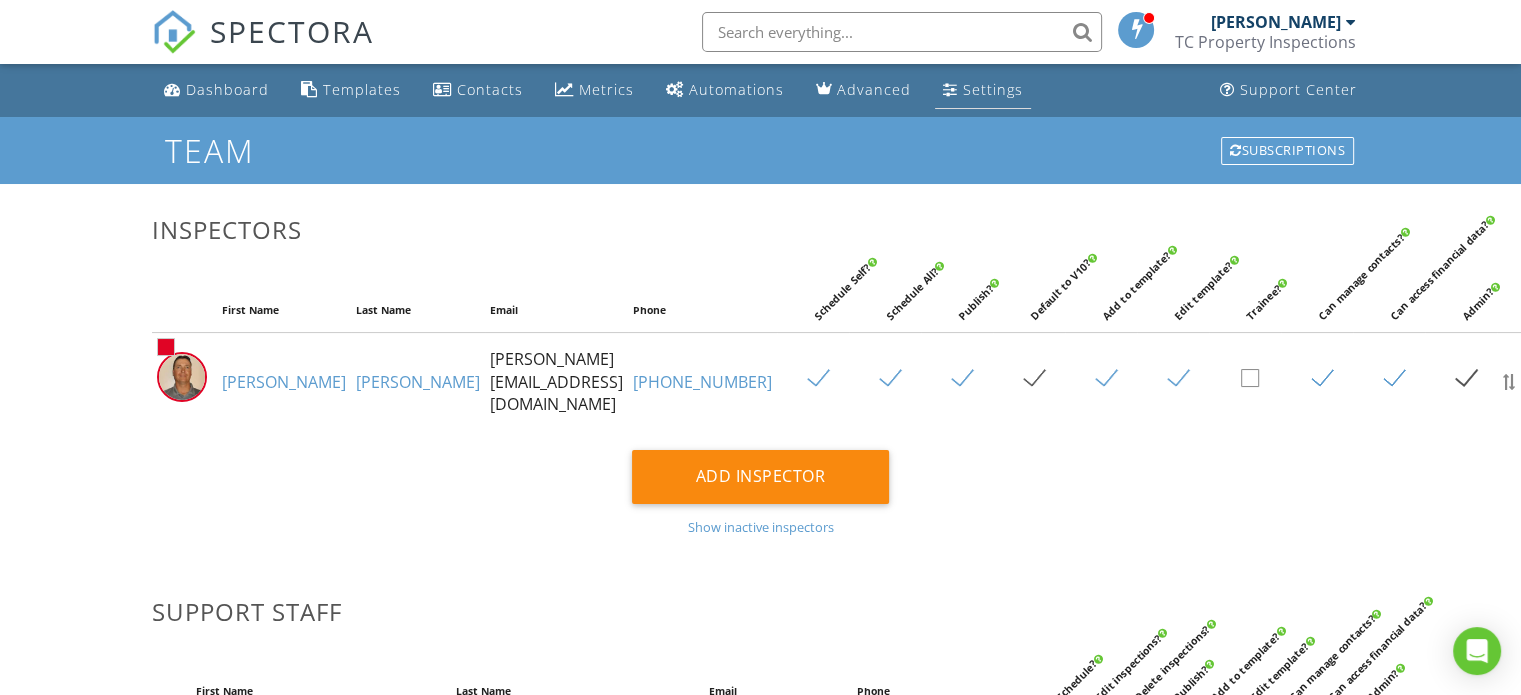 click on "Settings" at bounding box center (993, 89) 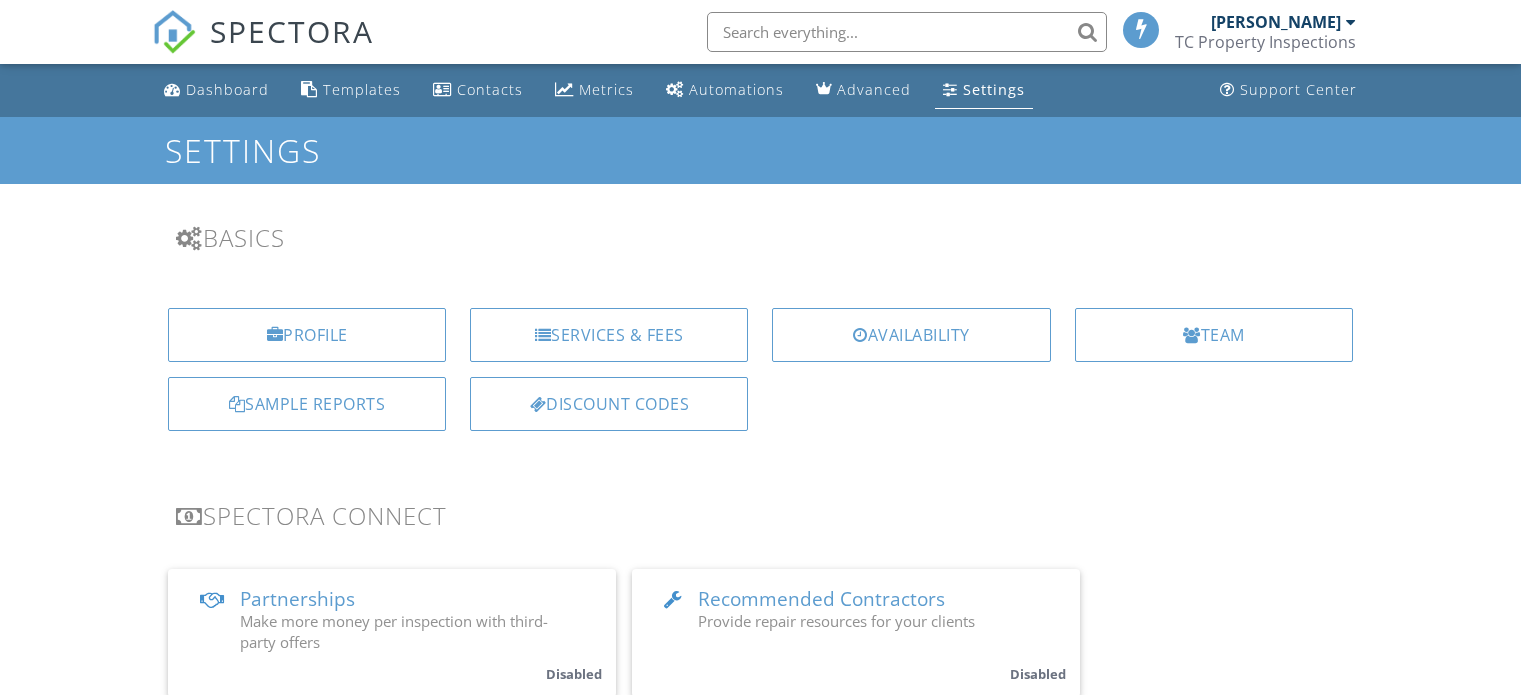 scroll, scrollTop: 0, scrollLeft: 0, axis: both 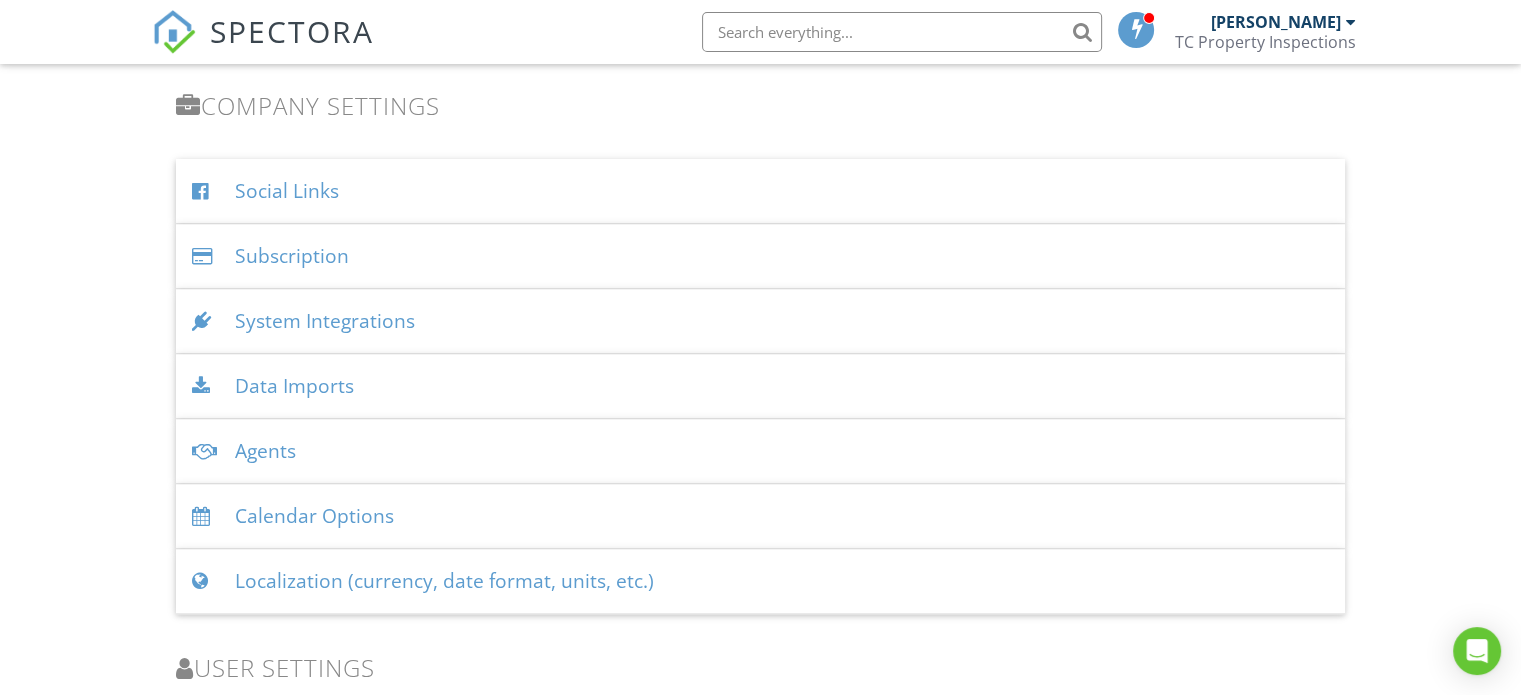 click on "Subscription" at bounding box center (760, 256) 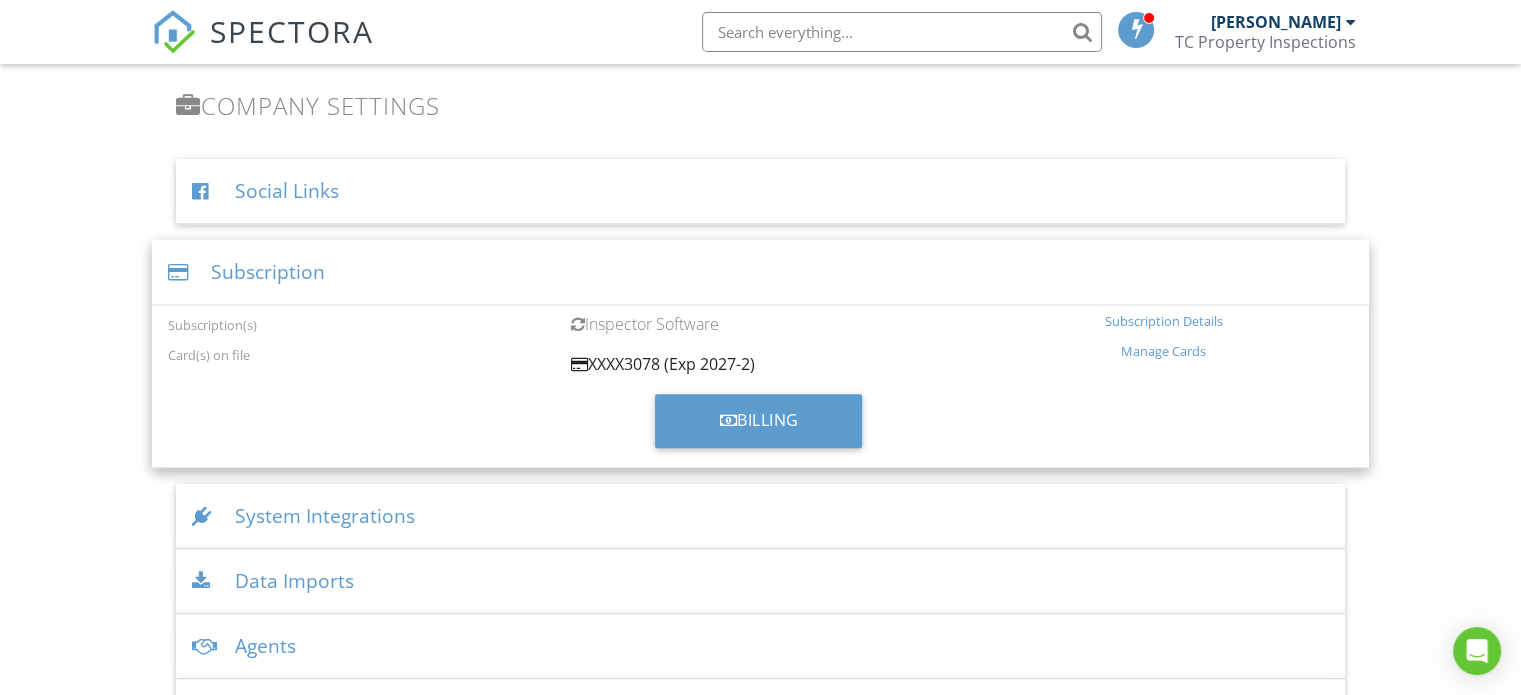 click on "Subscription Details" at bounding box center (1163, 321) 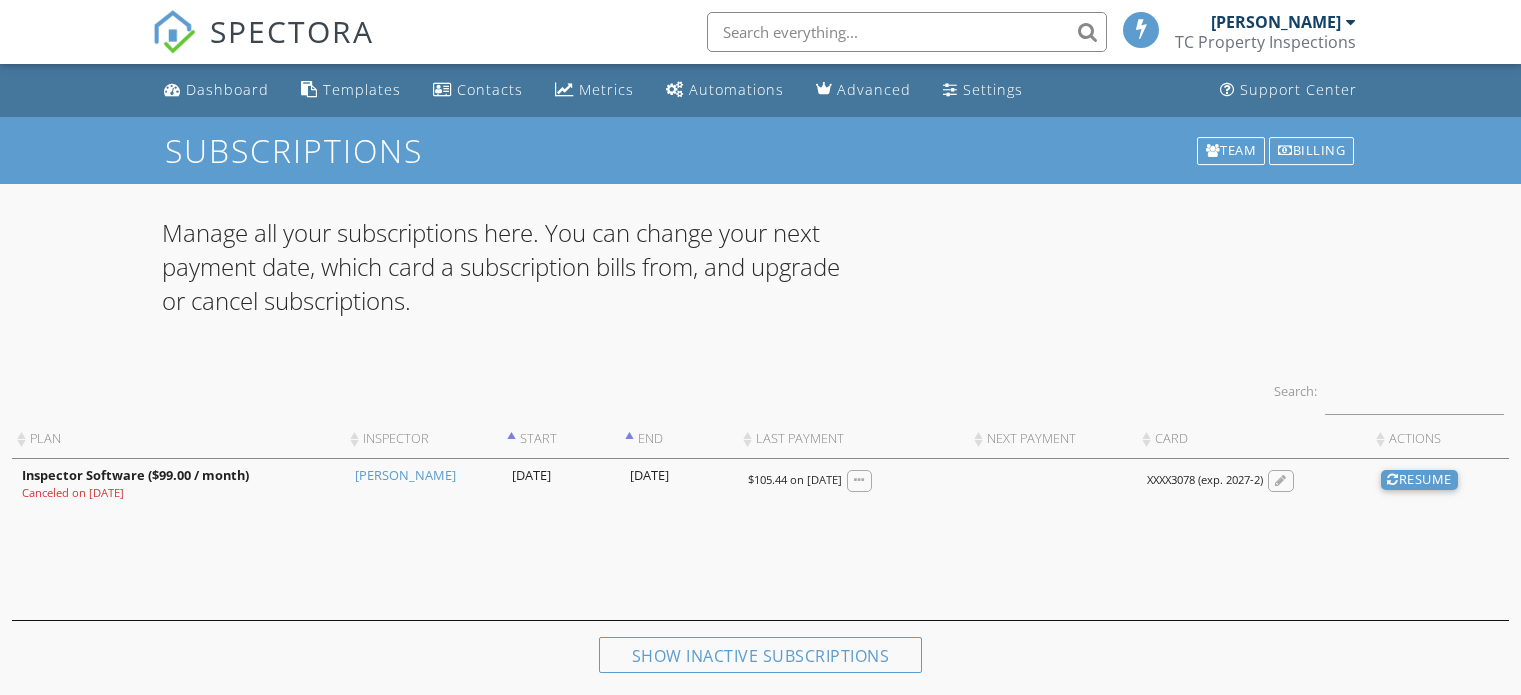 scroll, scrollTop: 0, scrollLeft: 0, axis: both 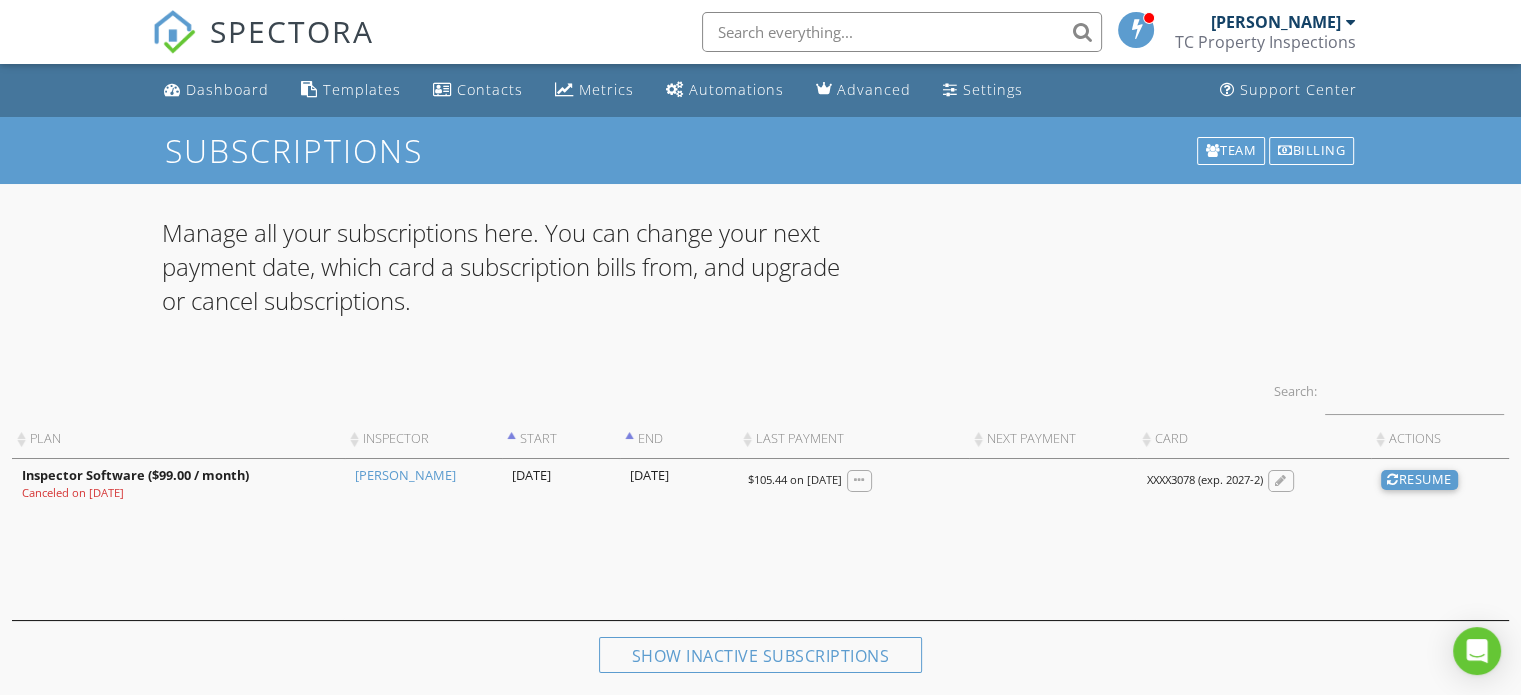 click on "[PERSON_NAME]" at bounding box center [405, 476] 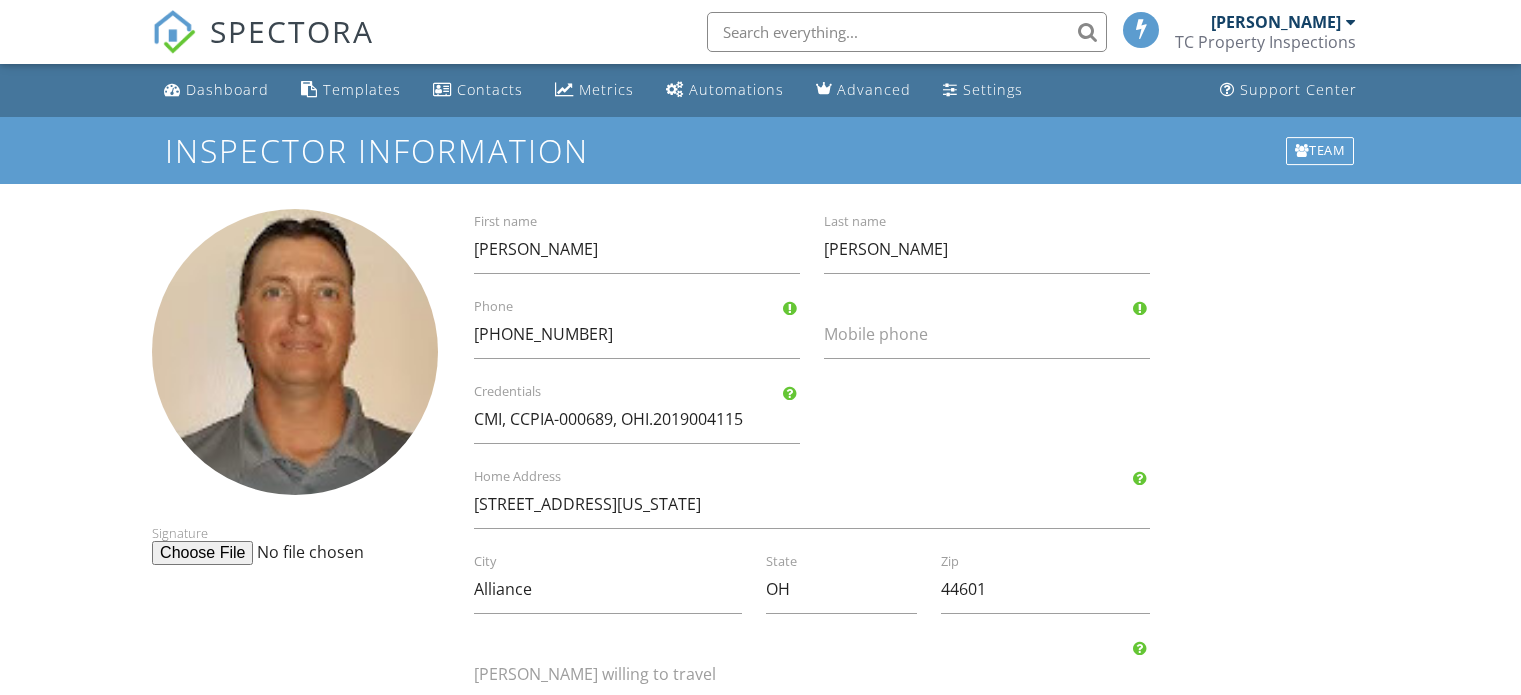 scroll, scrollTop: 0, scrollLeft: 0, axis: both 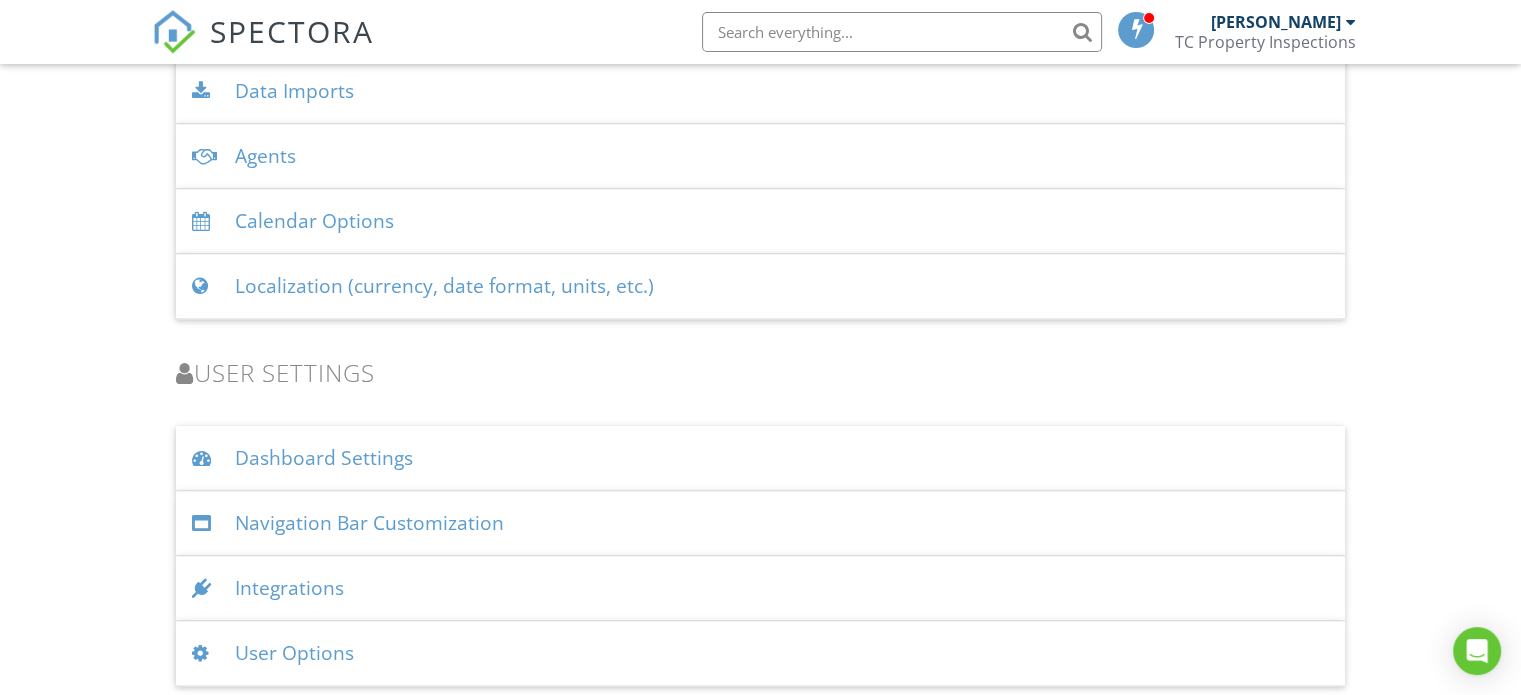 click on "Dashboard Settings" at bounding box center [760, 458] 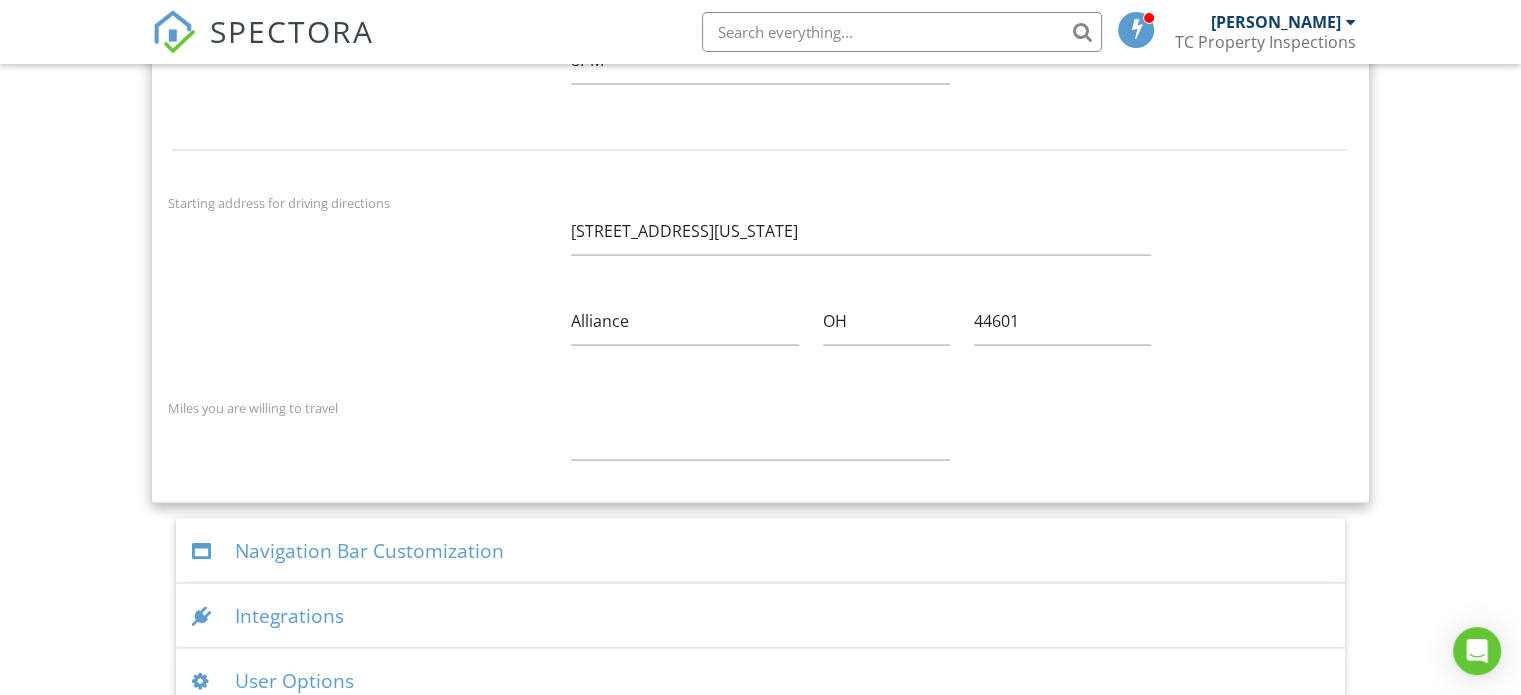 scroll, scrollTop: 3983, scrollLeft: 0, axis: vertical 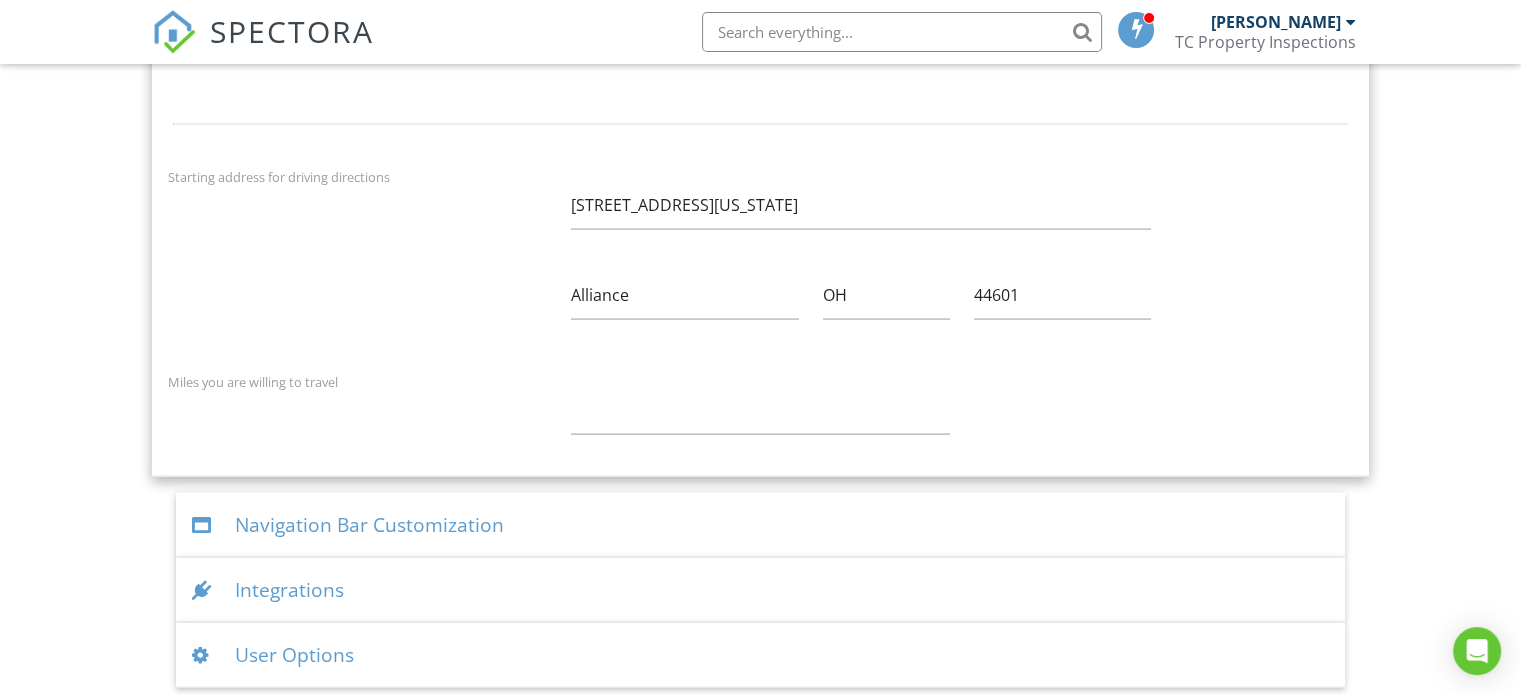 click on "User Options" at bounding box center [760, 655] 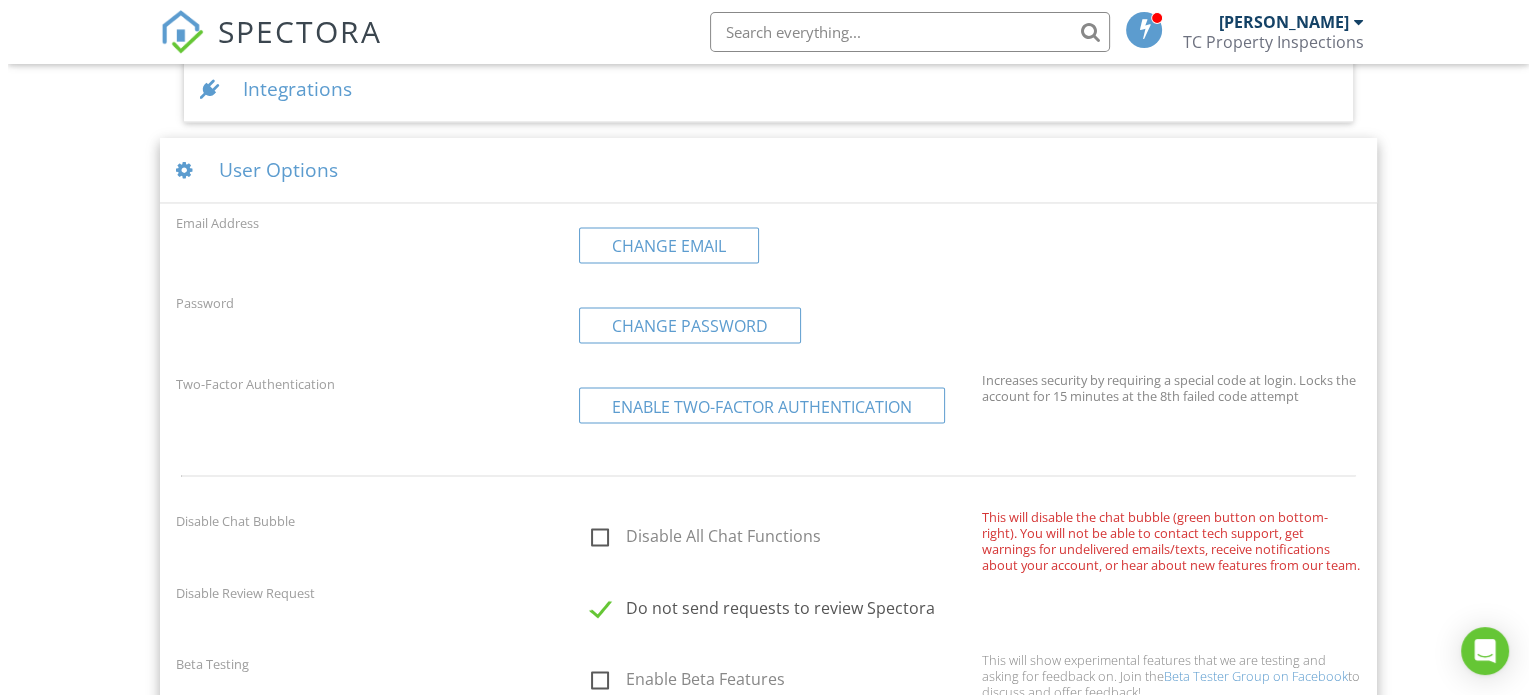 scroll, scrollTop: 3386, scrollLeft: 0, axis: vertical 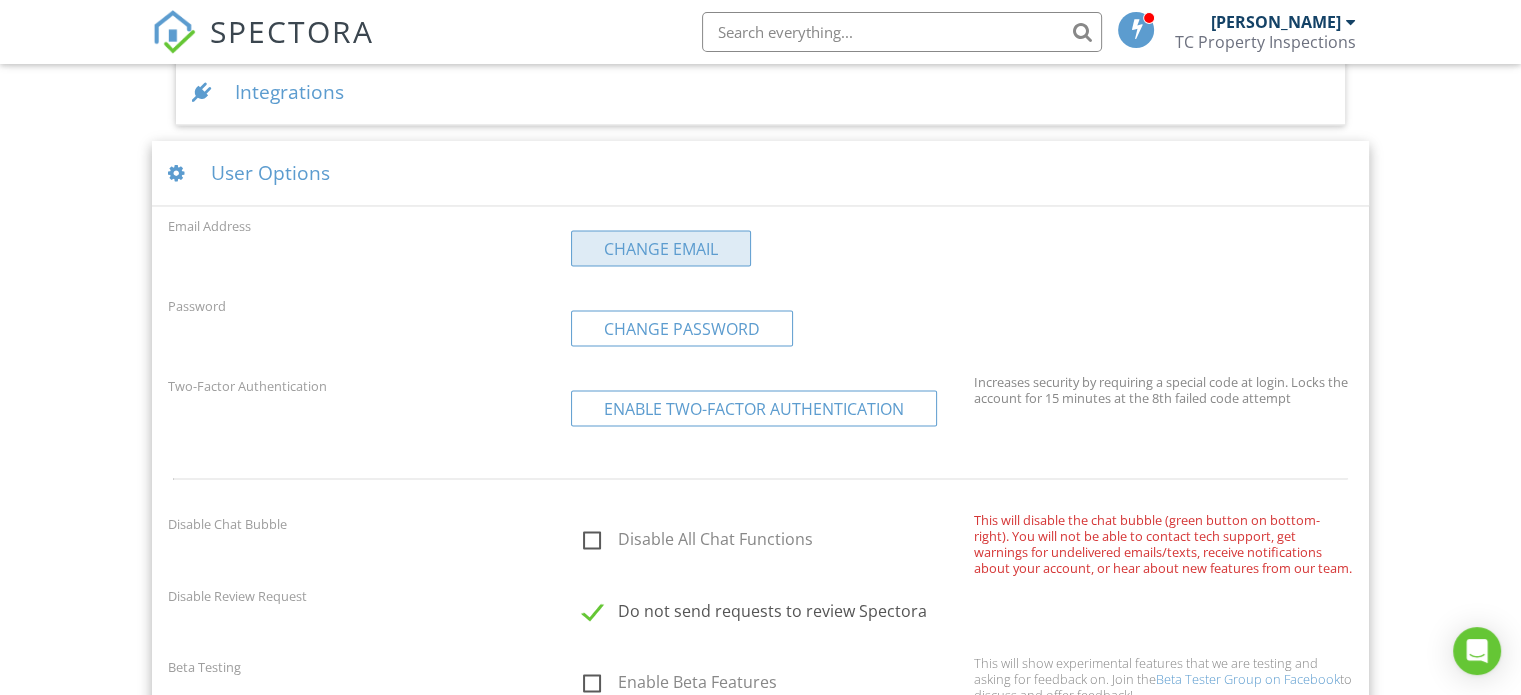 click on "Change Email" at bounding box center (661, 248) 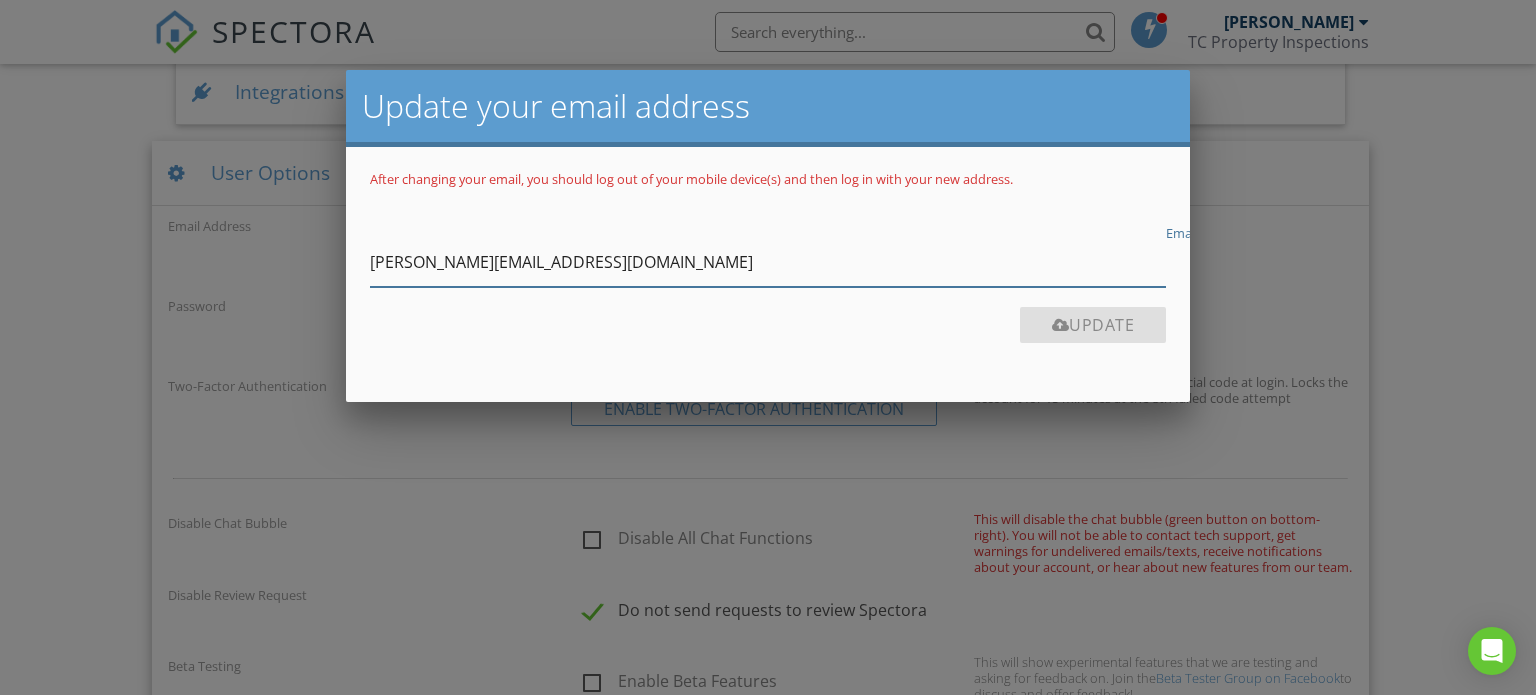 paste on "cpropertyinspector@gmail" 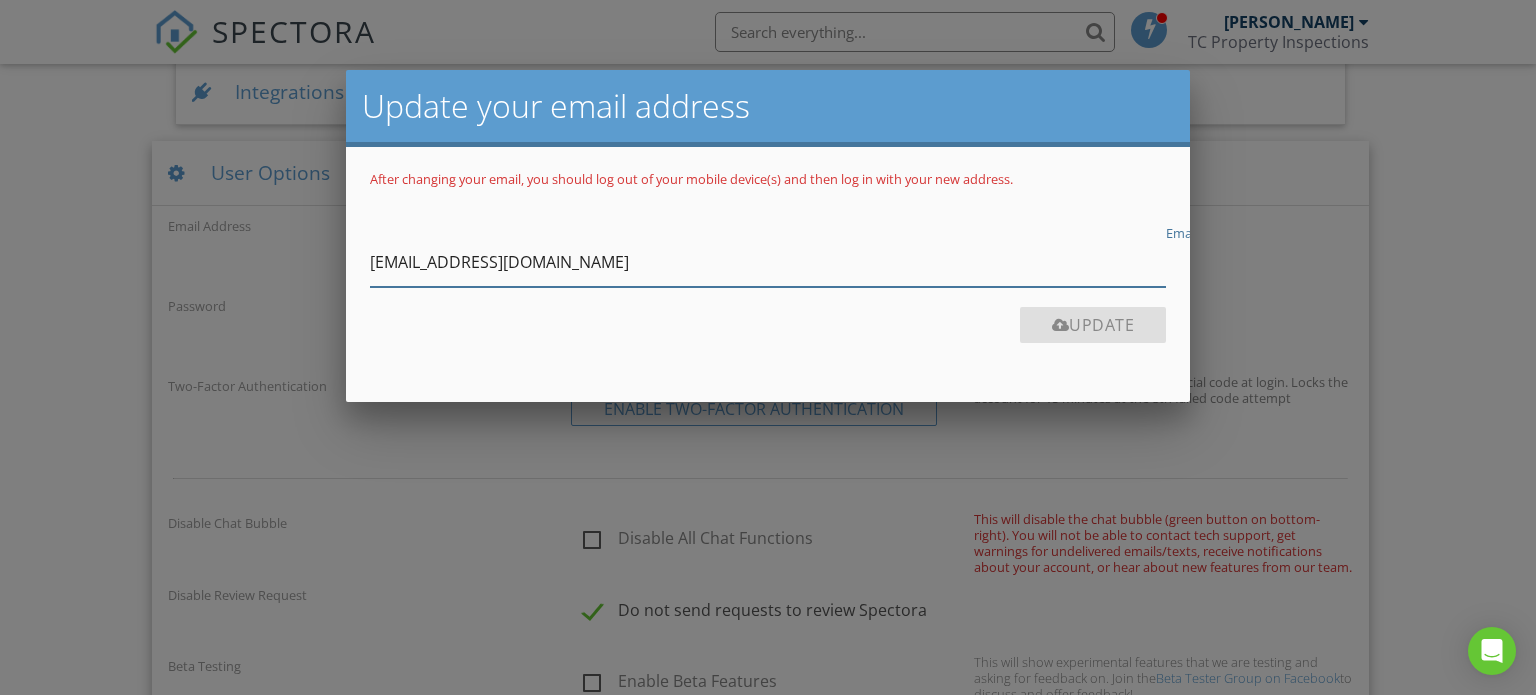 type on "[EMAIL_ADDRESS][DOMAIN_NAME]" 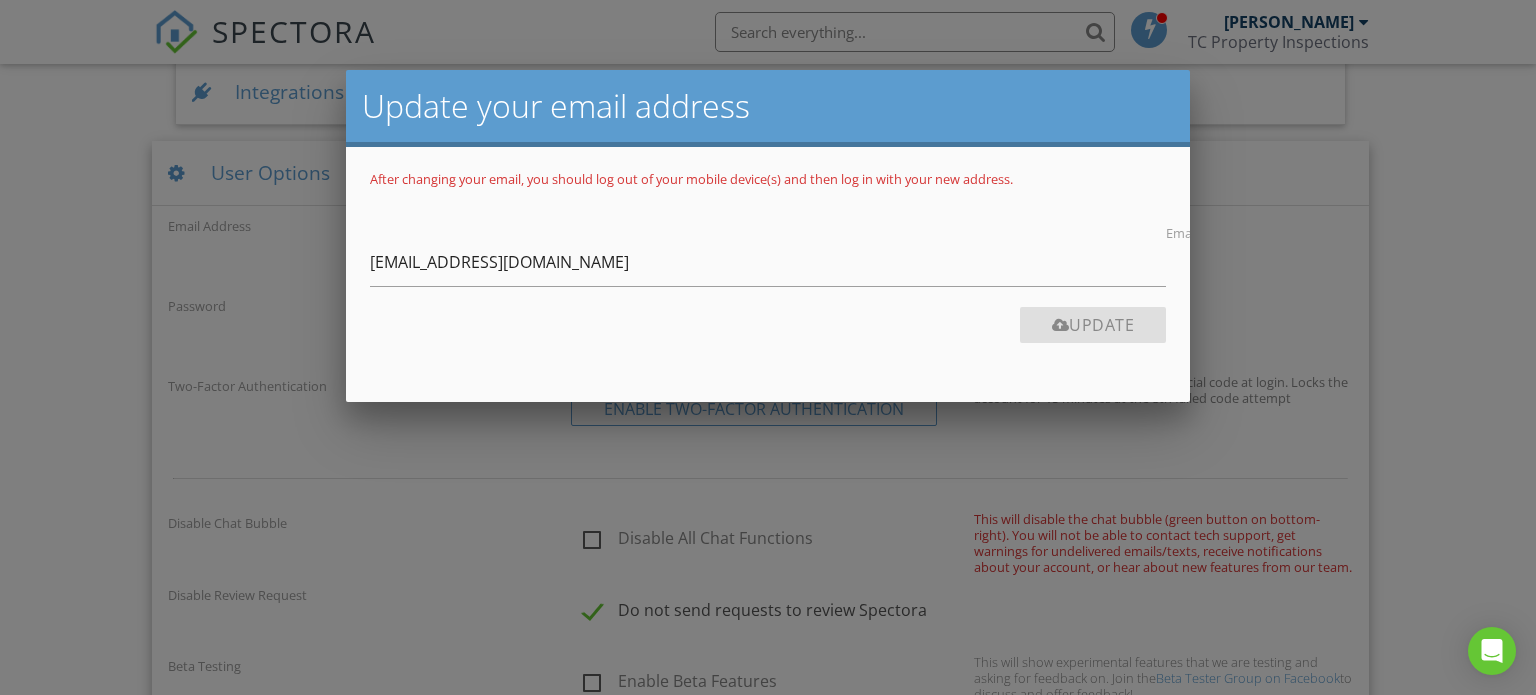 click on "Update" at bounding box center [768, 332] 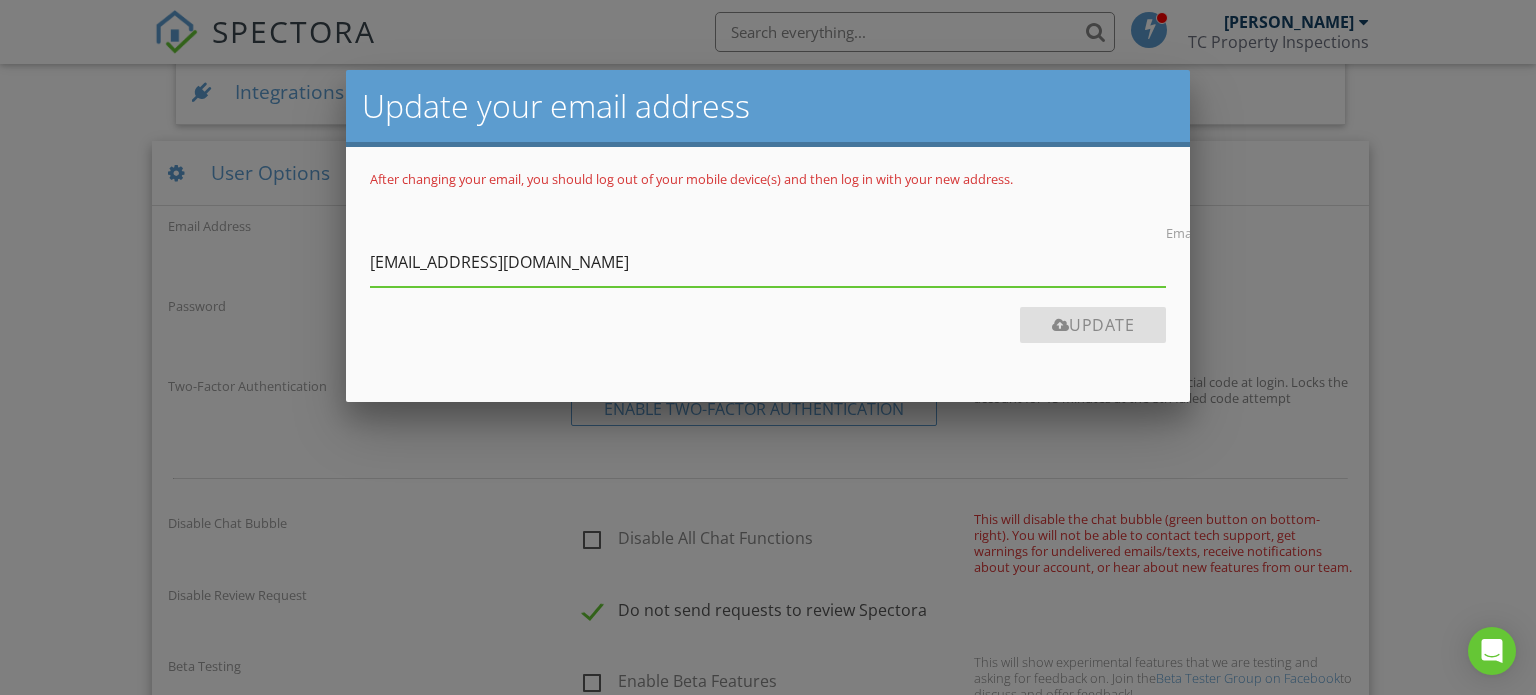 click on "Update" at bounding box center [768, 332] 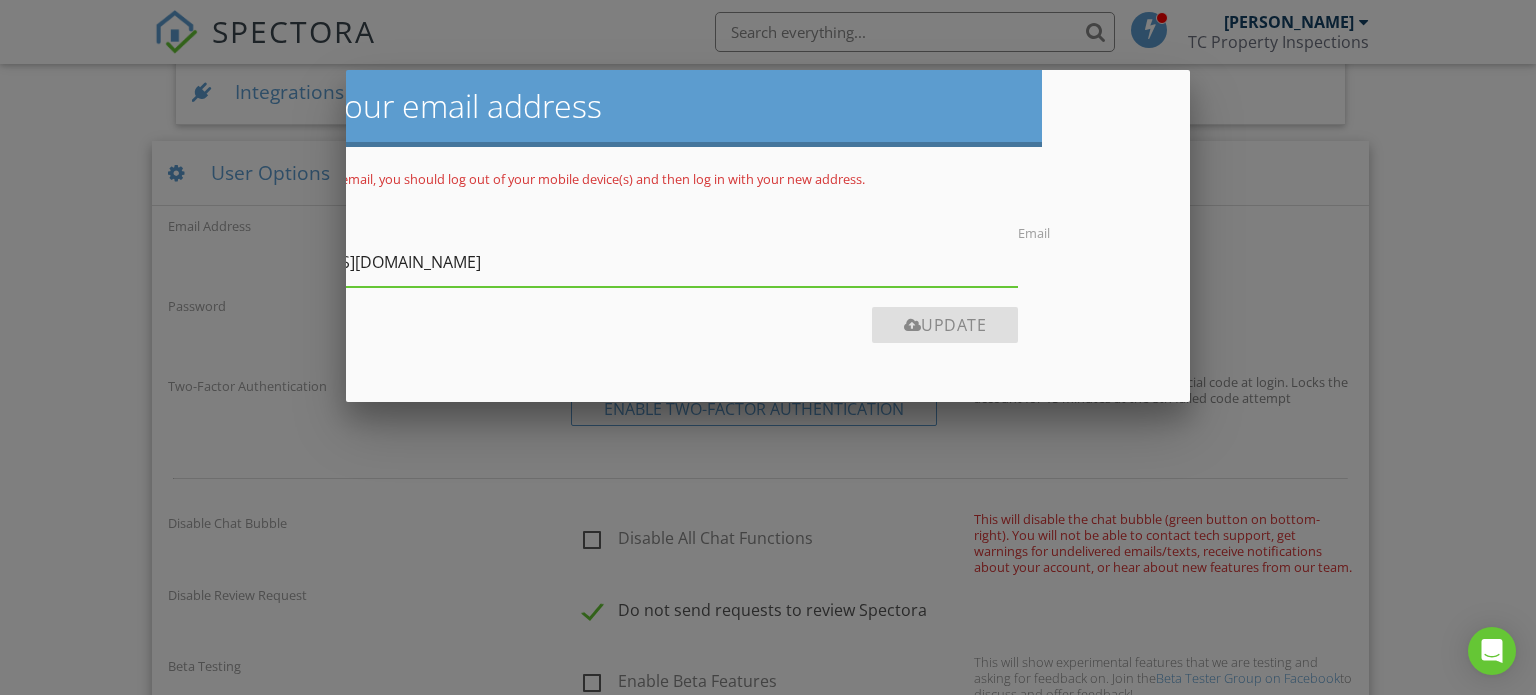 scroll, scrollTop: 0, scrollLeft: 0, axis: both 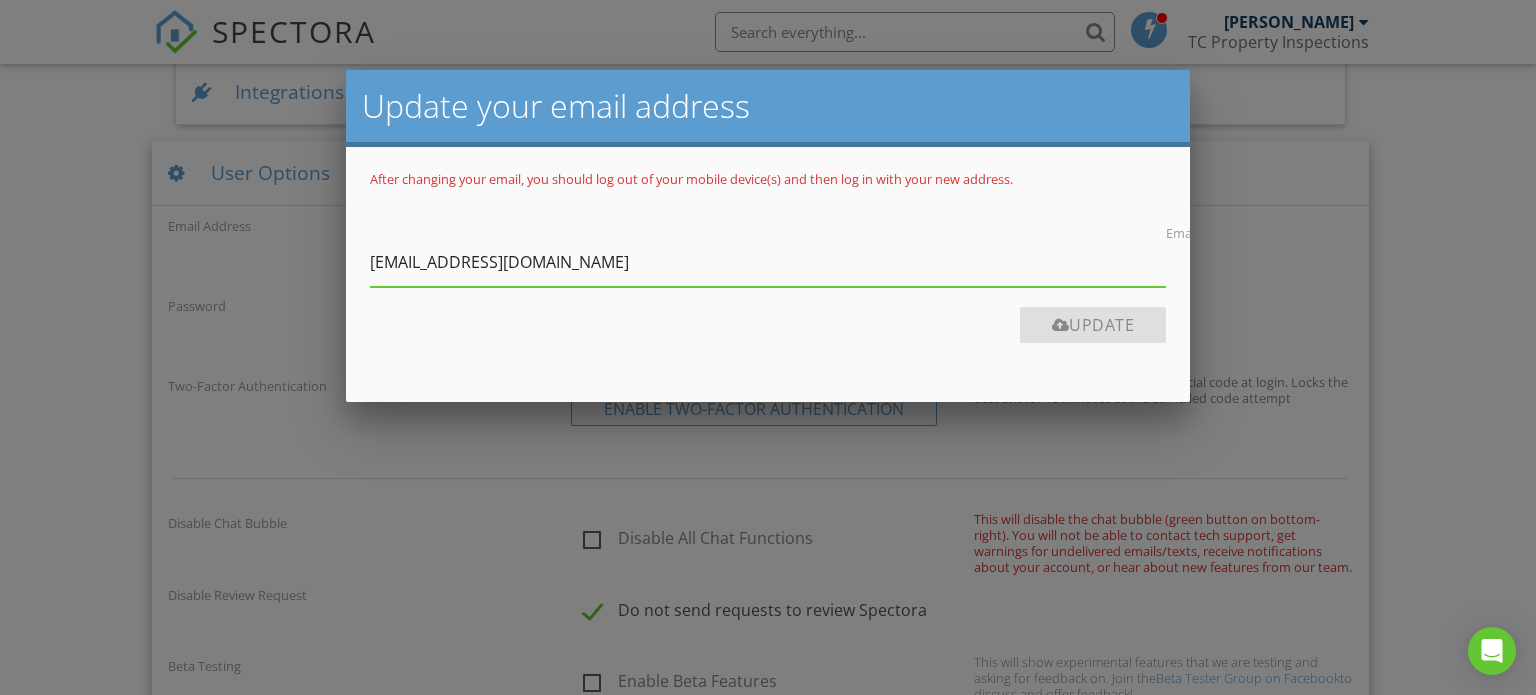 click on "Update" at bounding box center (1093, 325) 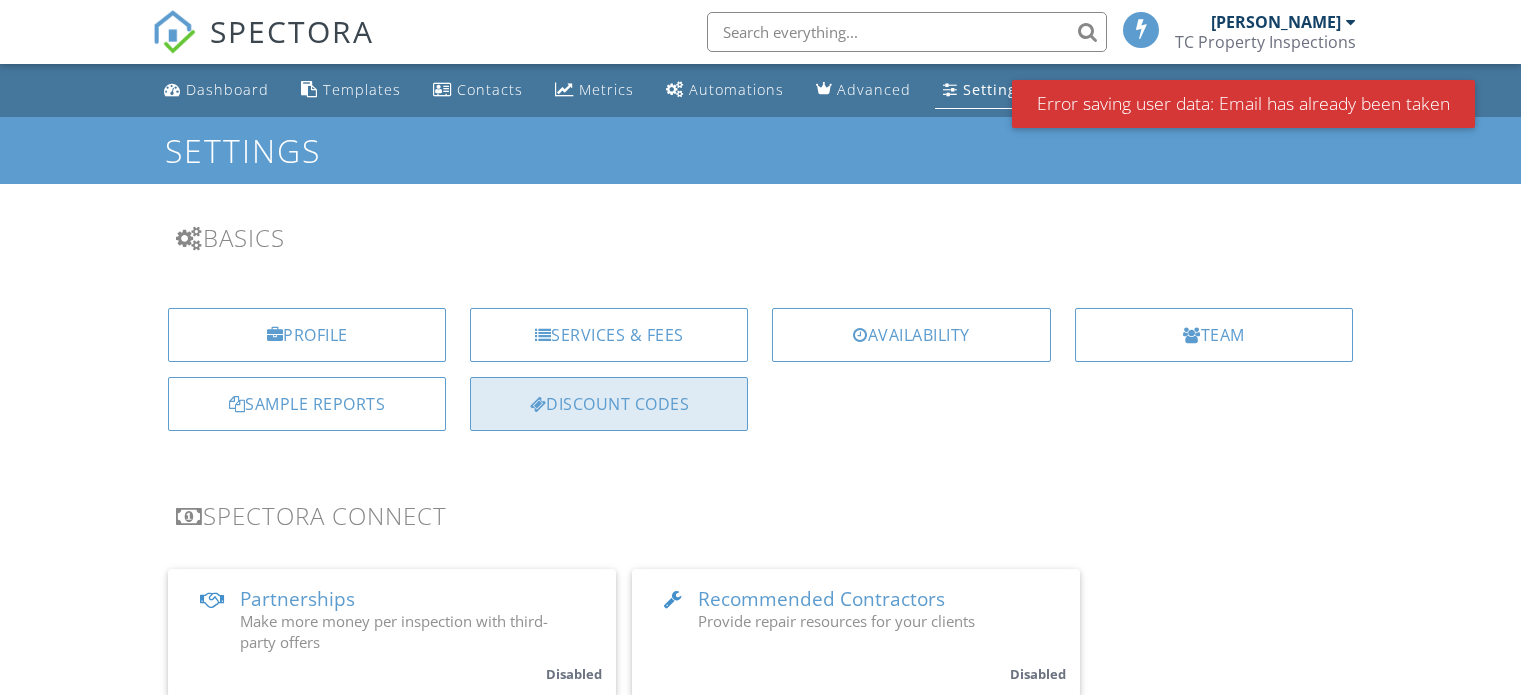 scroll, scrollTop: 0, scrollLeft: 0, axis: both 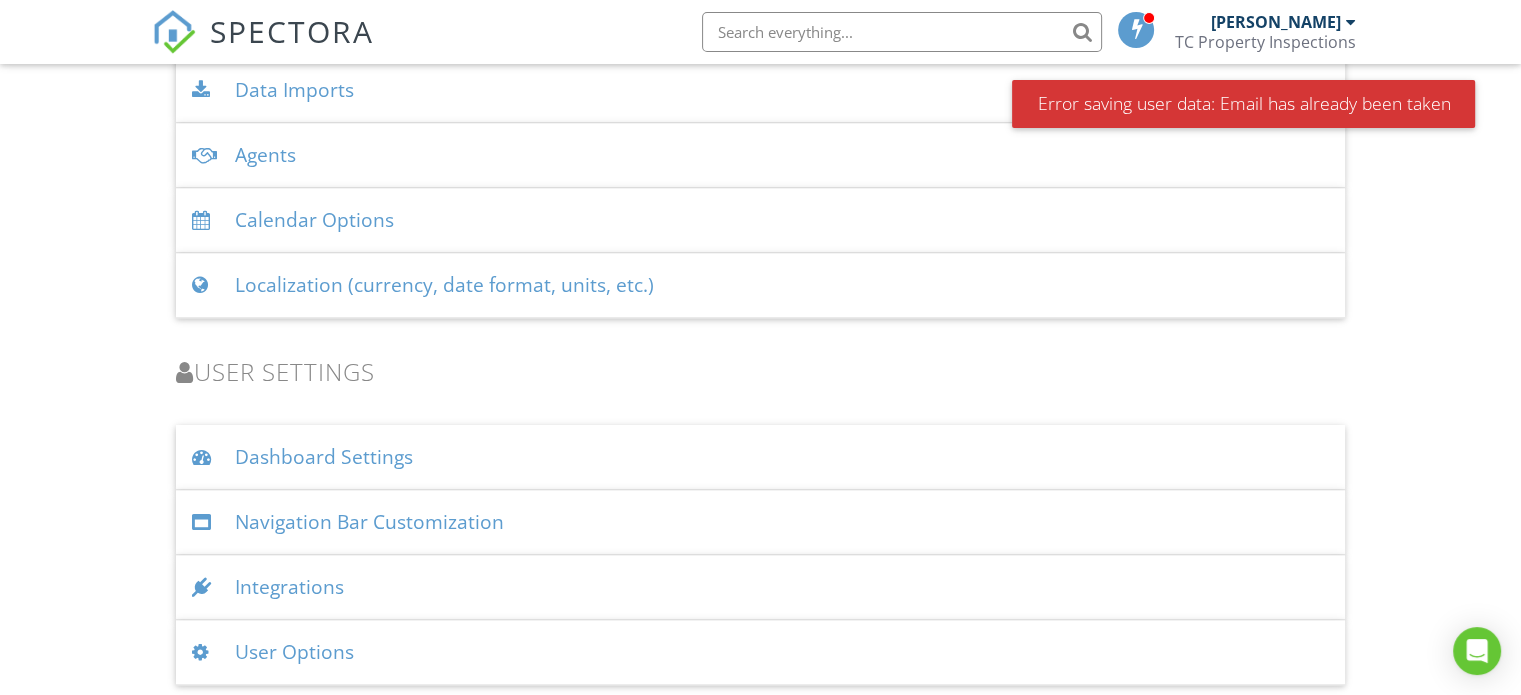 click on "User Options" at bounding box center (760, 652) 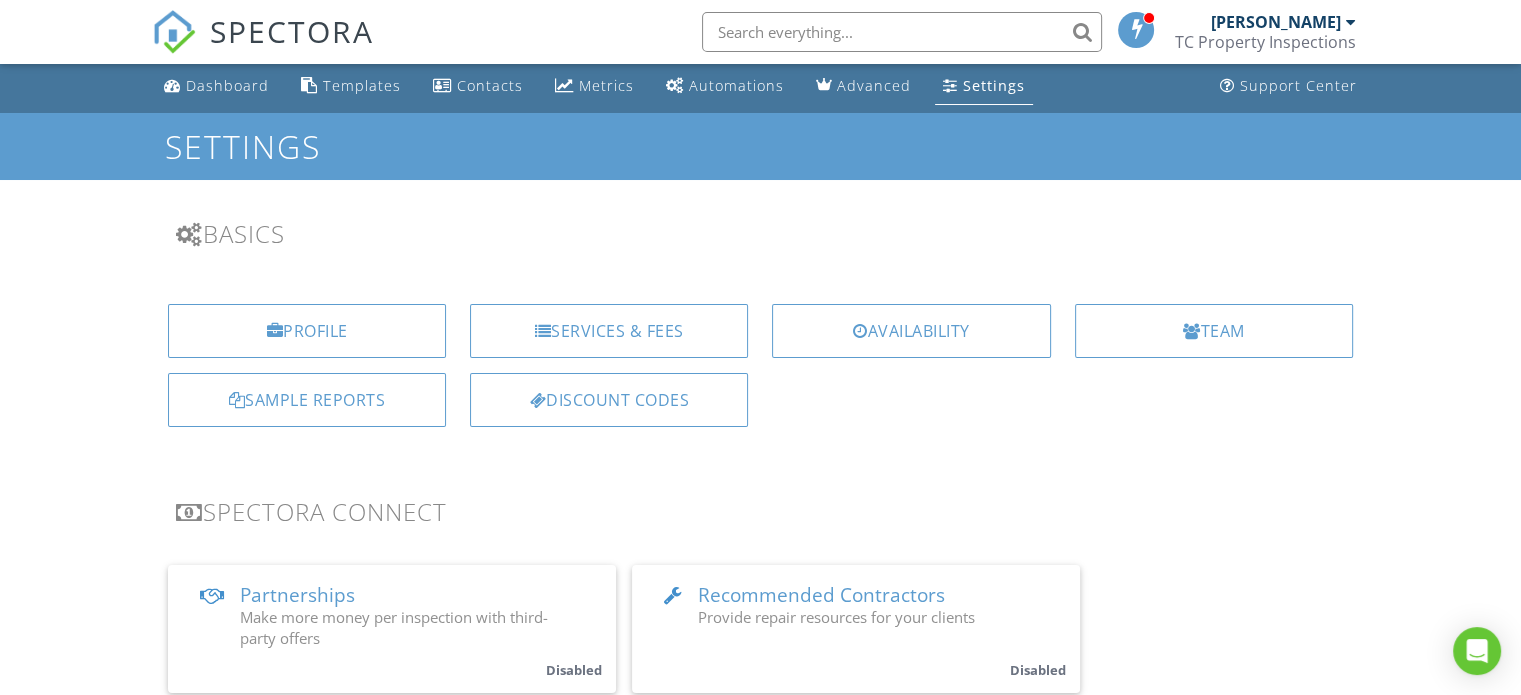 scroll, scrollTop: 0, scrollLeft: 0, axis: both 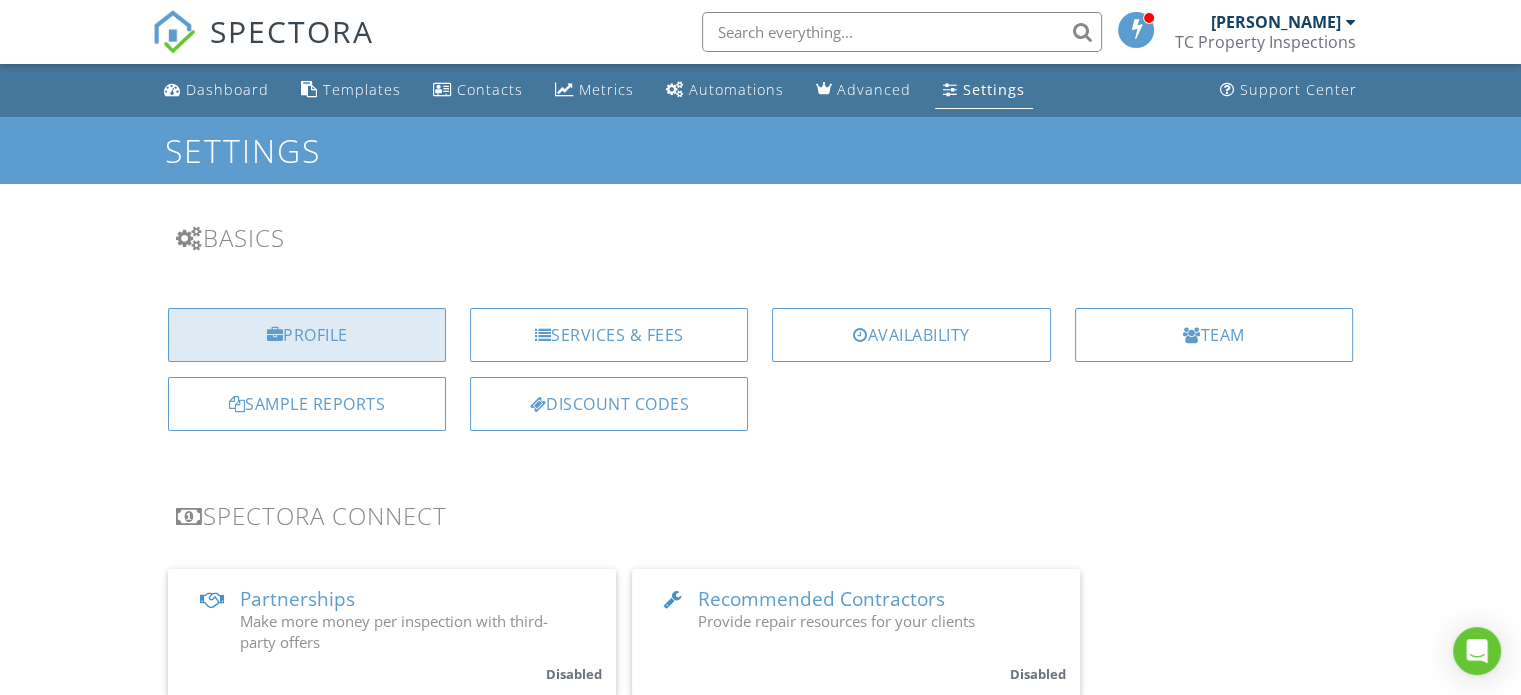 click on "Profile" at bounding box center [307, 335] 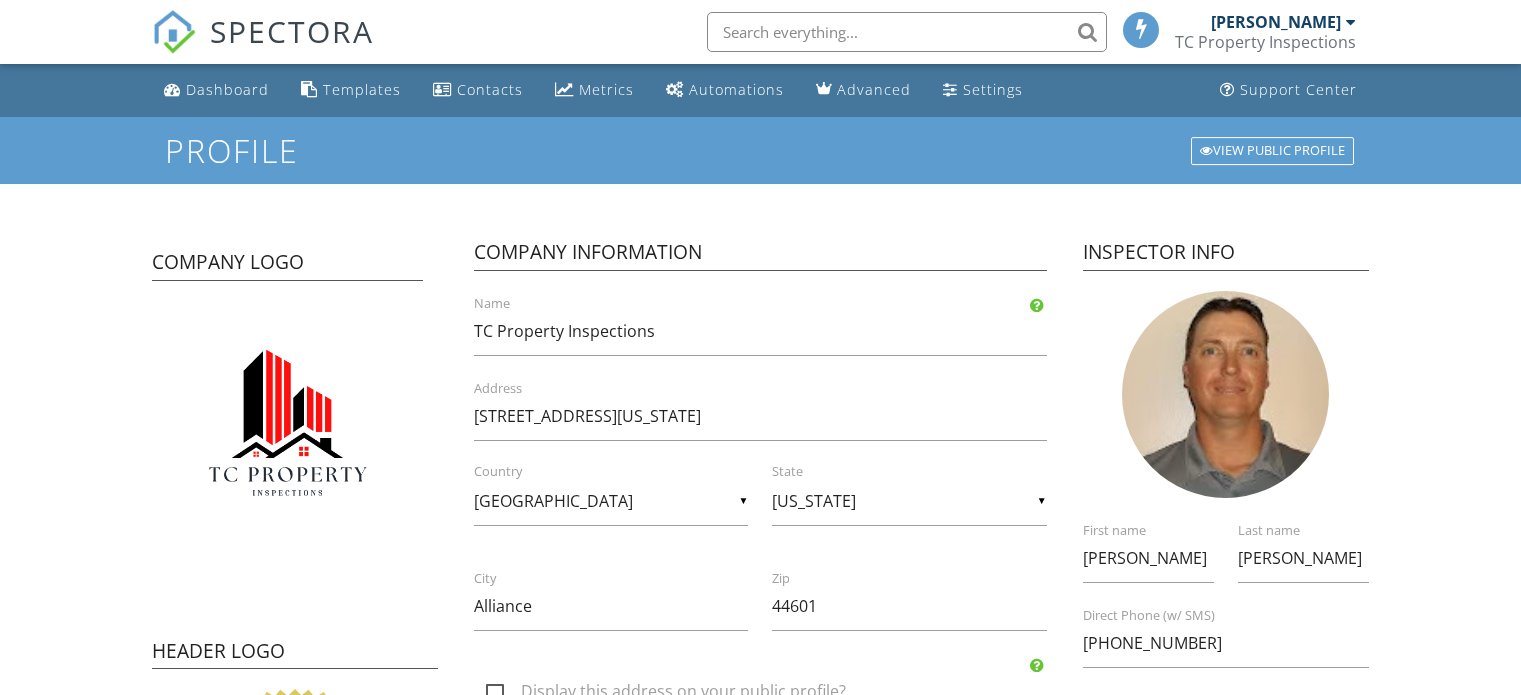 scroll, scrollTop: 0, scrollLeft: 0, axis: both 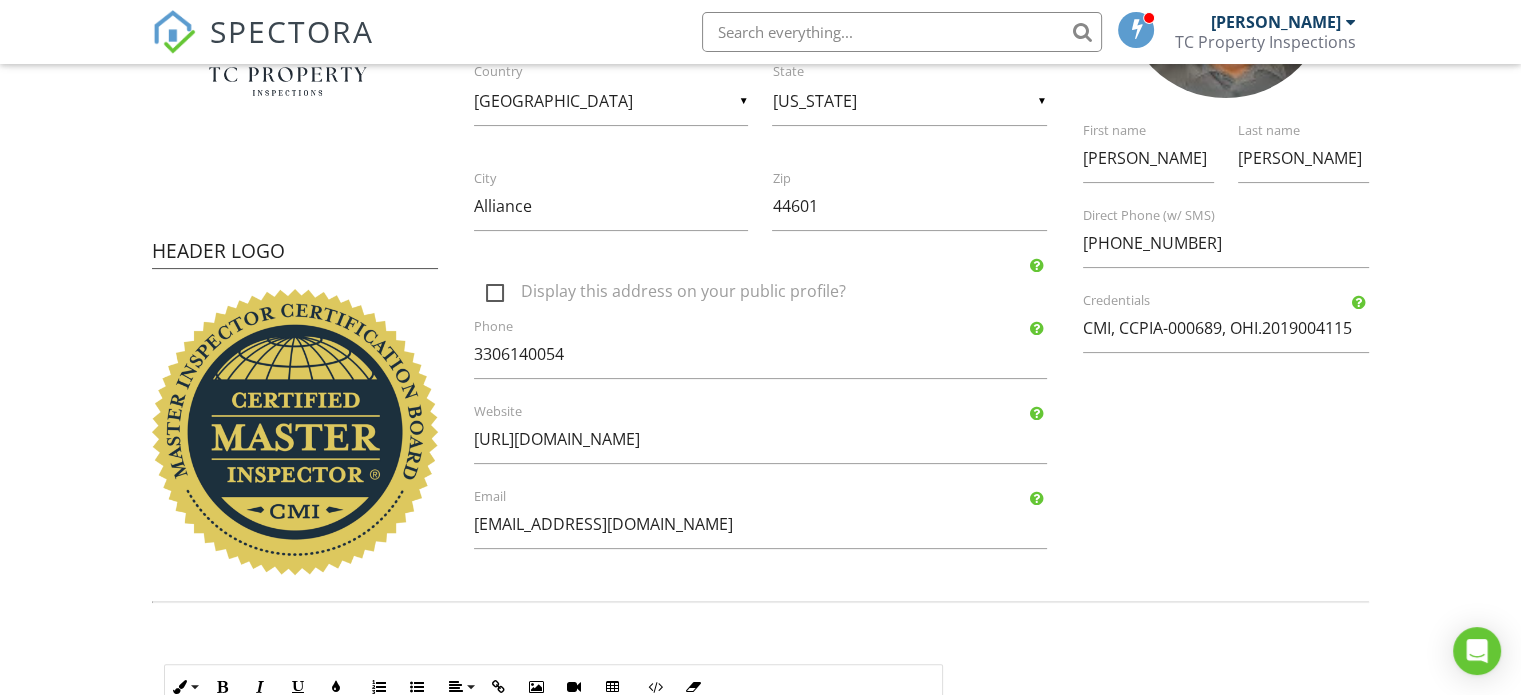 click on "Company Logo
Header Logo
Company Information
TC Property Inspections
Name
[STREET_ADDRESS][US_STATE]
Address
▼ [GEOGRAPHIC_DATA] - Select a Country - [GEOGRAPHIC_DATA] [GEOGRAPHIC_DATA] [GEOGRAPHIC_DATA] [GEOGRAPHIC_DATA] [GEOGRAPHIC_DATA] [GEOGRAPHIC_DATA] [GEOGRAPHIC_DATA] [GEOGRAPHIC_DATA] [US_STATE] [GEOGRAPHIC_DATA] [GEOGRAPHIC_DATA] [GEOGRAPHIC_DATA] [GEOGRAPHIC_DATA] [GEOGRAPHIC_DATA] [GEOGRAPHIC_DATA] [GEOGRAPHIC_DATA] [GEOGRAPHIC_DATA] [GEOGRAPHIC_DATA] [GEOGRAPHIC_DATA] [GEOGRAPHIC_DATA] [GEOGRAPHIC_DATA] [GEOGRAPHIC_DATA] [GEOGRAPHIC_DATA] [GEOGRAPHIC_DATA] [GEOGRAPHIC_DATA] [GEOGRAPHIC_DATA] [GEOGRAPHIC_DATA] [GEOGRAPHIC_DATA] [GEOGRAPHIC_DATA] [GEOGRAPHIC_DATA] [GEOGRAPHIC_DATA] [GEOGRAPHIC_DATA] [GEOGRAPHIC_DATA] [GEOGRAPHIC_DATA] [GEOGRAPHIC_DATA] [GEOGRAPHIC_DATA] [GEOGRAPHIC_DATA] [GEOGRAPHIC_DATA] [GEOGRAPHIC_DATA] [GEOGRAPHIC_DATA] [GEOGRAPHIC_DATA] [GEOGRAPHIC_DATA] [GEOGRAPHIC_DATA] [GEOGRAPHIC_DATA] [GEOGRAPHIC_DATA] [GEOGRAPHIC_DATA] [GEOGRAPHIC_DATA] [GEOGRAPHIC_DATA] [GEOGRAPHIC_DATA] [GEOGRAPHIC_DATA] [GEOGRAPHIC_DATA] [GEOGRAPHIC_DATA][GEOGRAPHIC_DATA] [GEOGRAPHIC_DATA] [GEOGRAPHIC_DATA] [GEOGRAPHIC_DATA] [GEOGRAPHIC_DATA] [GEOGRAPHIC_DATA] [GEOGRAPHIC_DATA] [GEOGRAPHIC_DATA] [GEOGRAPHIC_DATA] [GEOGRAPHIC_DATA] [GEOGRAPHIC_DATA] [GEOGRAPHIC_DATA] [GEOGRAPHIC_DATA] [GEOGRAPHIC_DATA] [GEOGRAPHIC_DATA] [GEOGRAPHIC_DATA] [GEOGRAPHIC_DATA] [GEOGRAPHIC_DATA] [GEOGRAPHIC_DATA] [GEOGRAPHIC_DATA] [GEOGRAPHIC_DATA] [GEOGRAPHIC_DATA] [GEOGRAPHIC_DATA] [GEOGRAPHIC_DATA] [GEOGRAPHIC_DATA] [GEOGRAPHIC_DATA] [GEOGRAPHIC_DATA] [GEOGRAPHIC_DATA]" at bounding box center [760, 194] 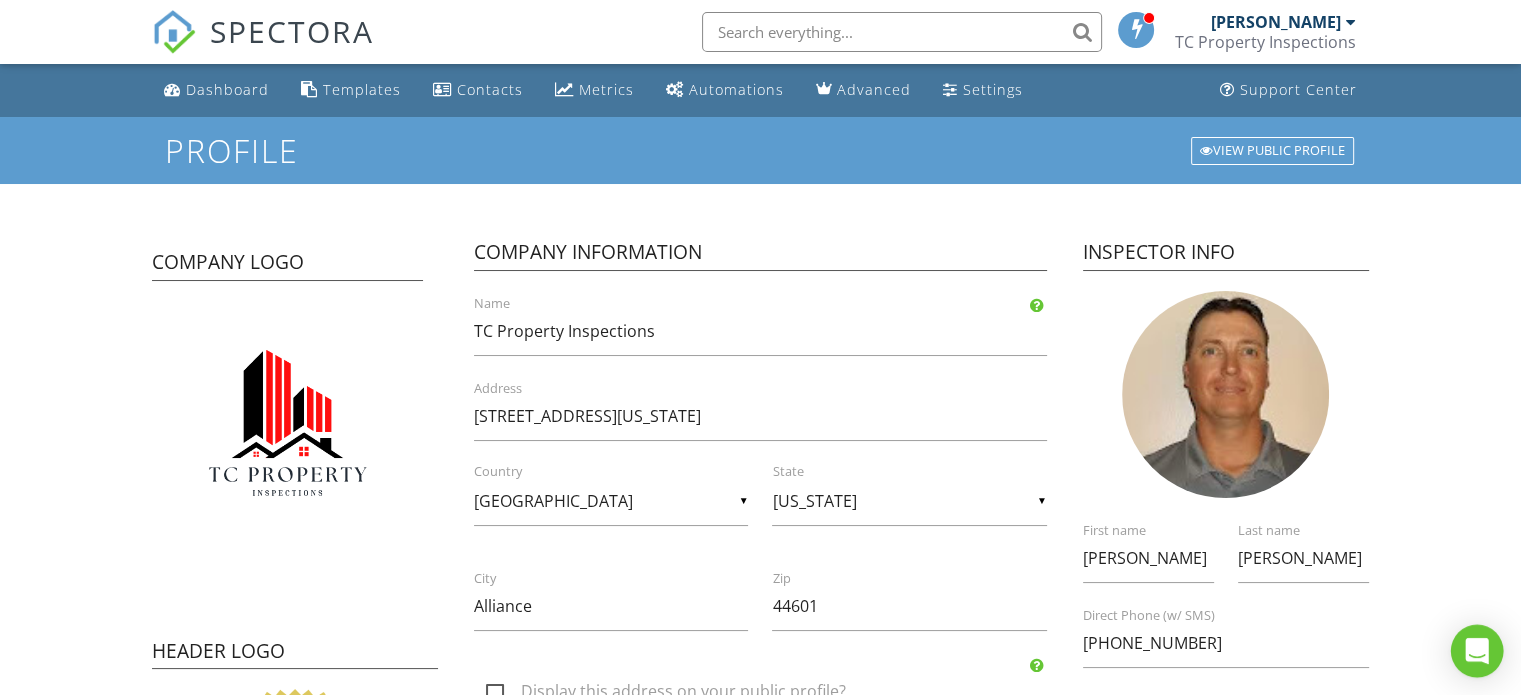 click at bounding box center [1477, 651] 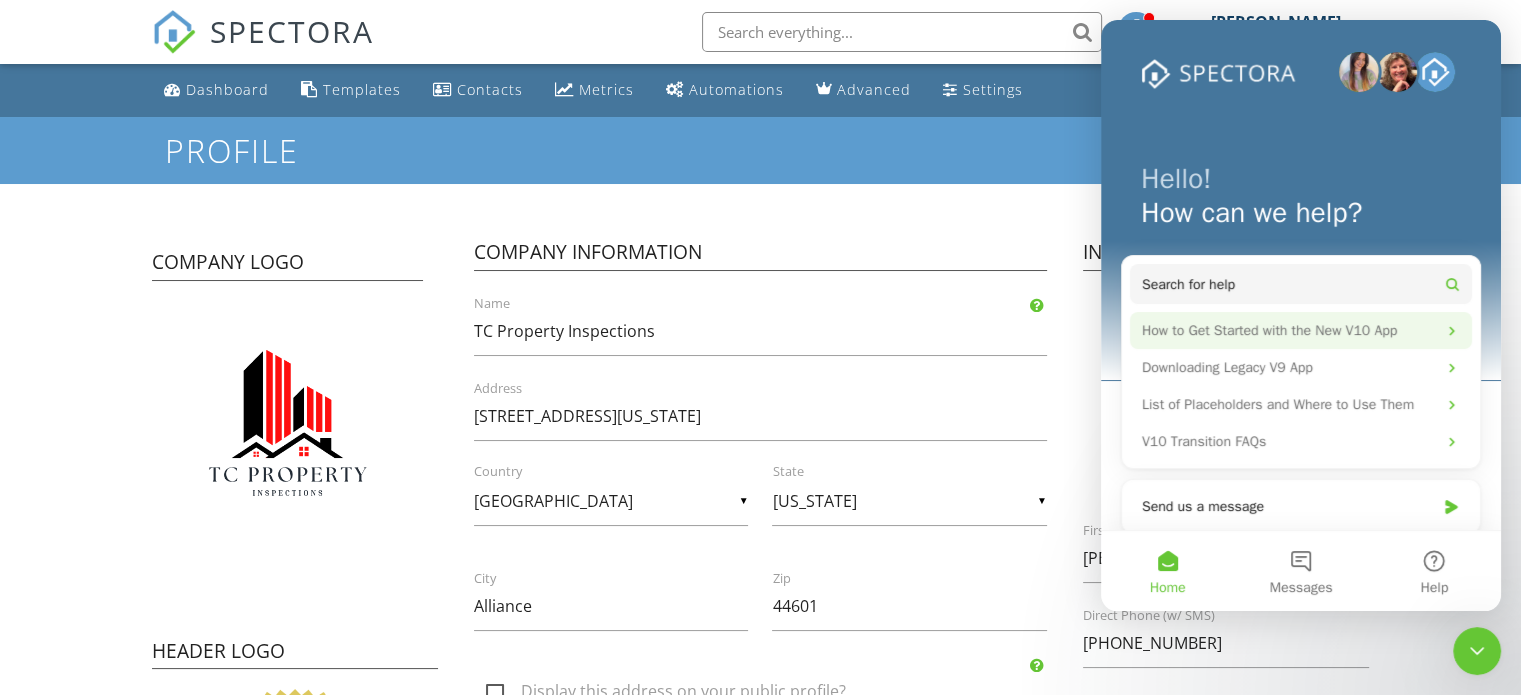 scroll, scrollTop: 0, scrollLeft: 0, axis: both 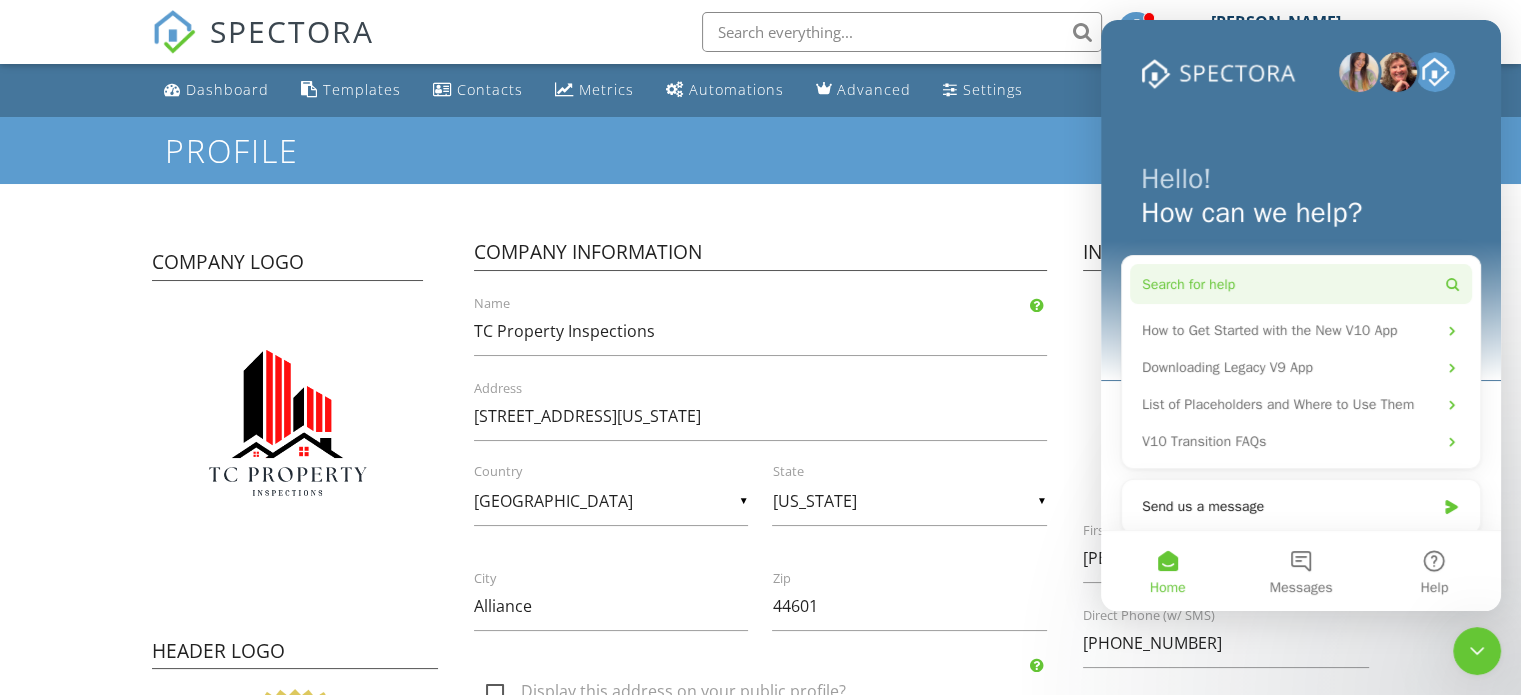 click on "Search for help" at bounding box center (1301, 284) 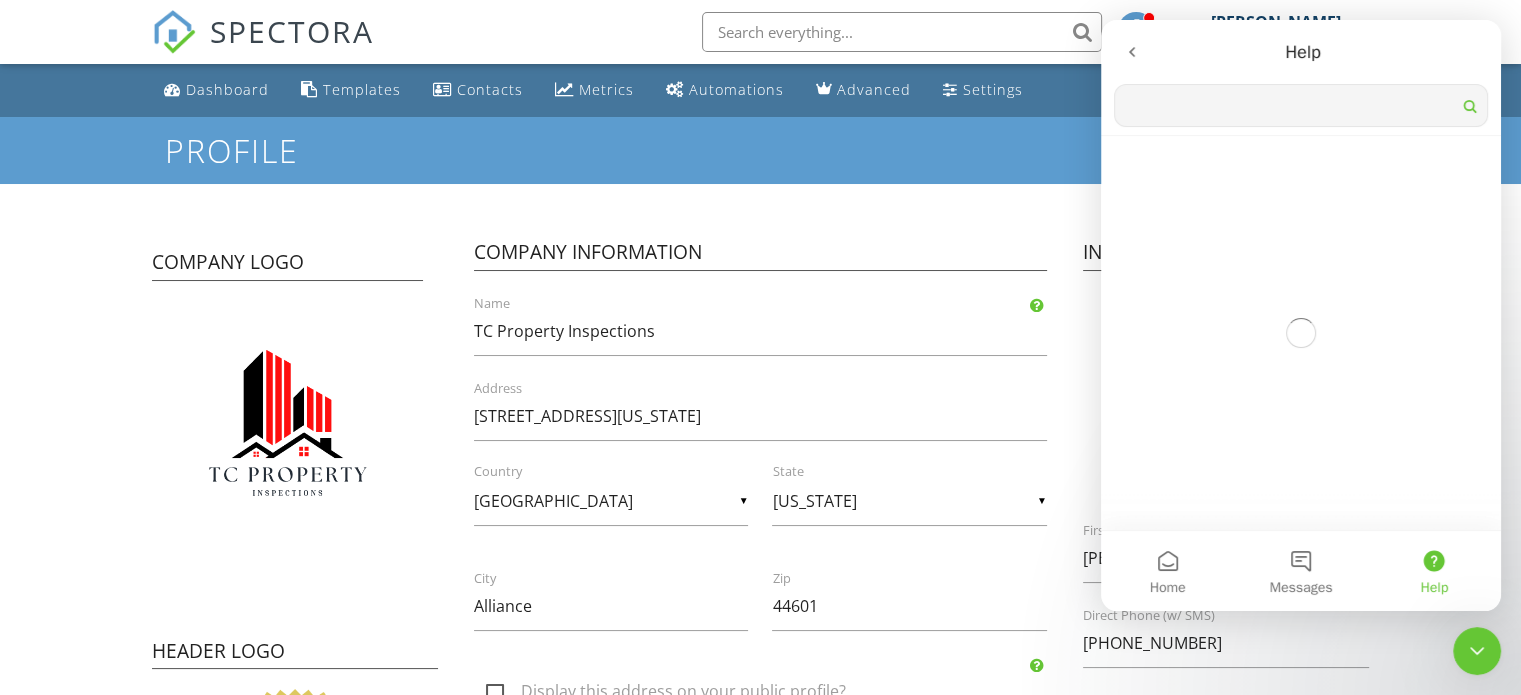 scroll, scrollTop: 0, scrollLeft: 0, axis: both 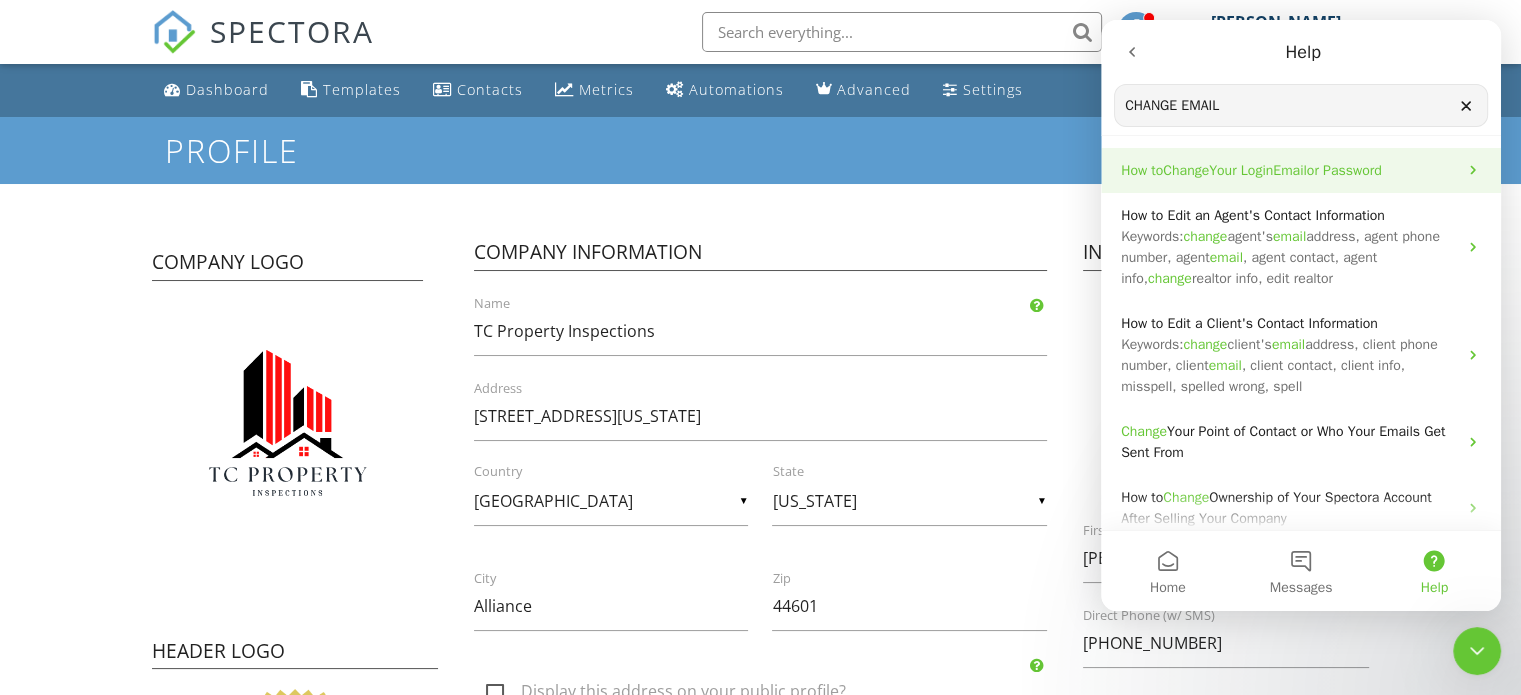 type on "CHANGE EMAIL" 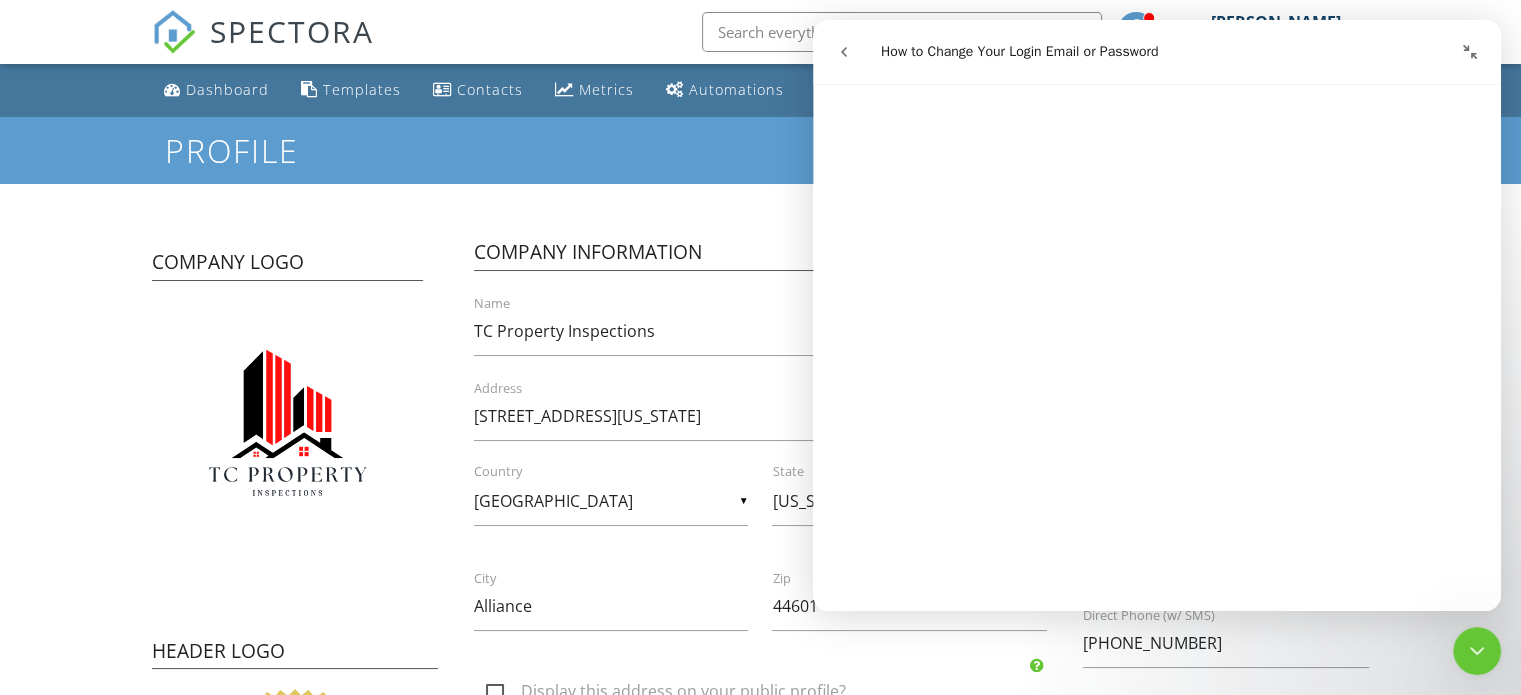 scroll, scrollTop: 1200, scrollLeft: 0, axis: vertical 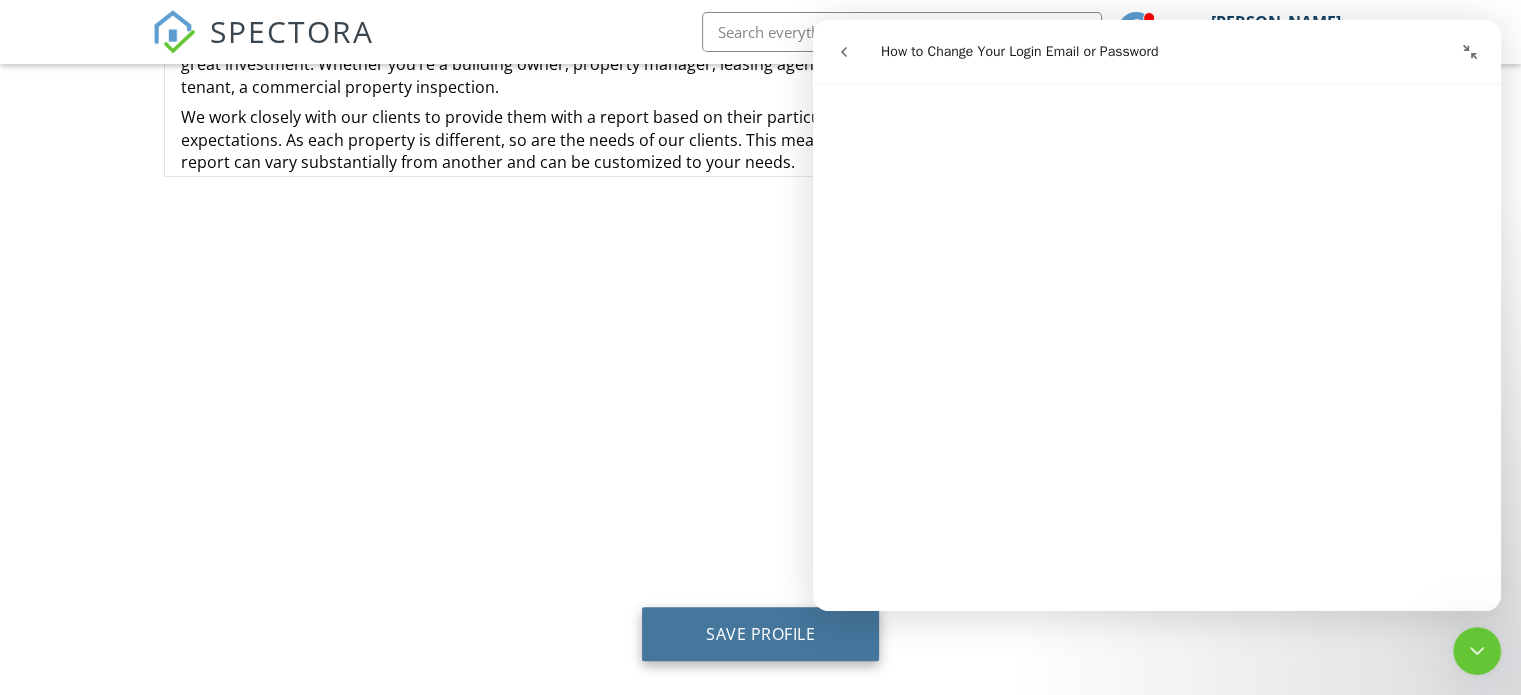 click on "Save Profile" at bounding box center [760, 634] 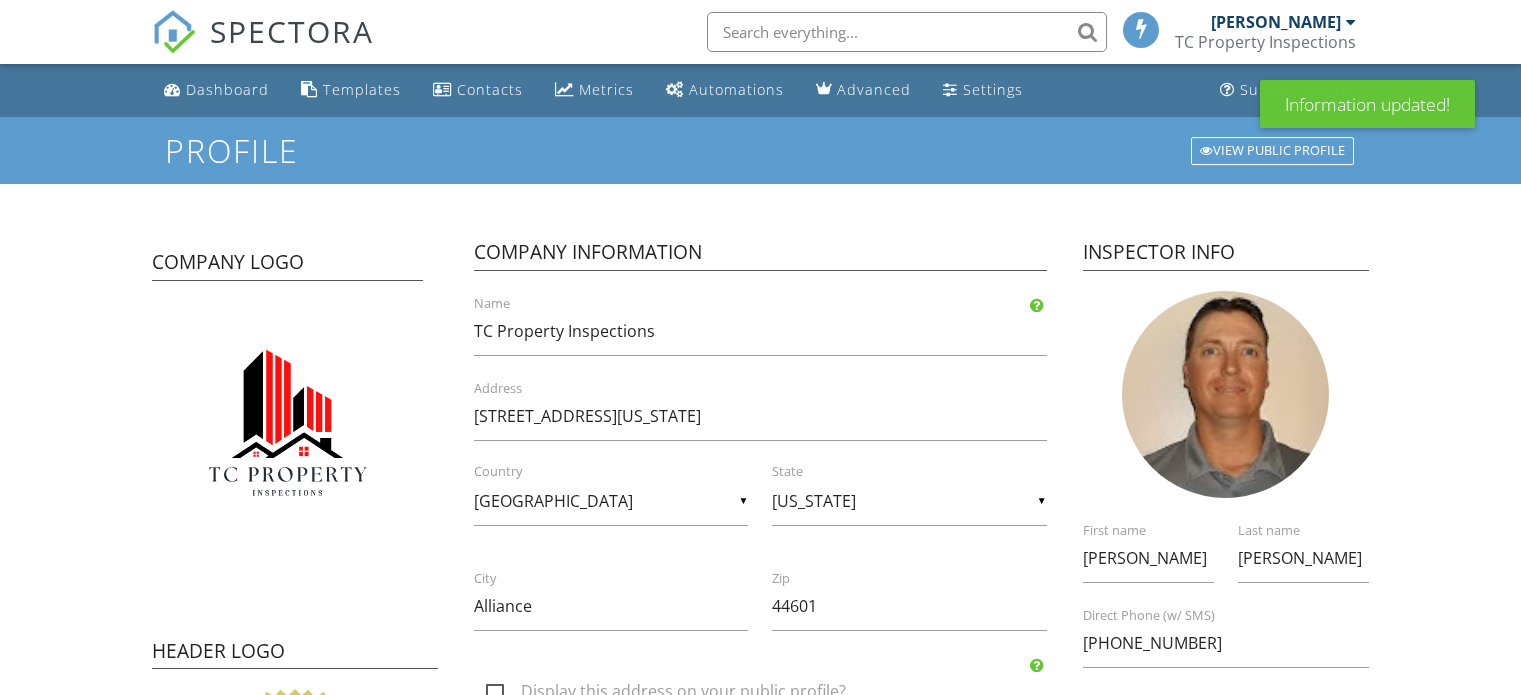 scroll, scrollTop: 0, scrollLeft: 0, axis: both 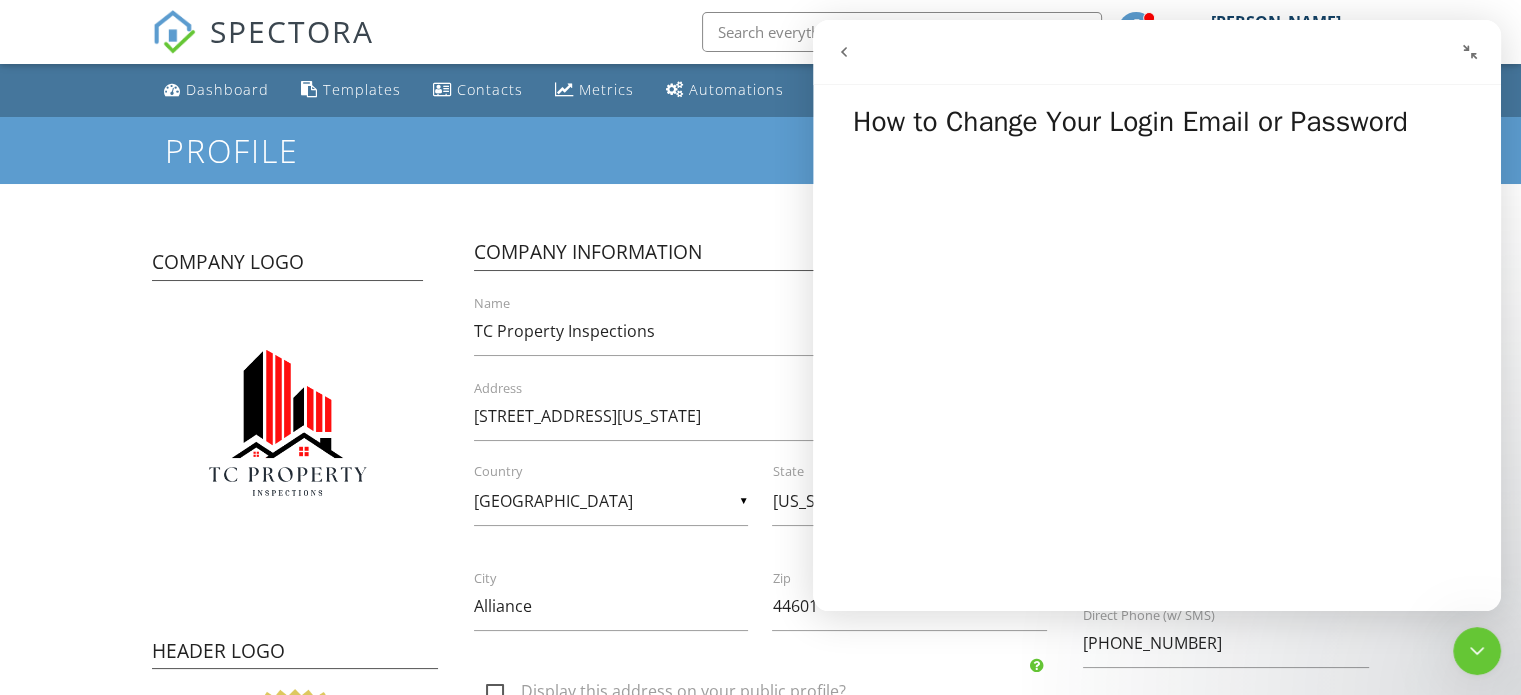 click 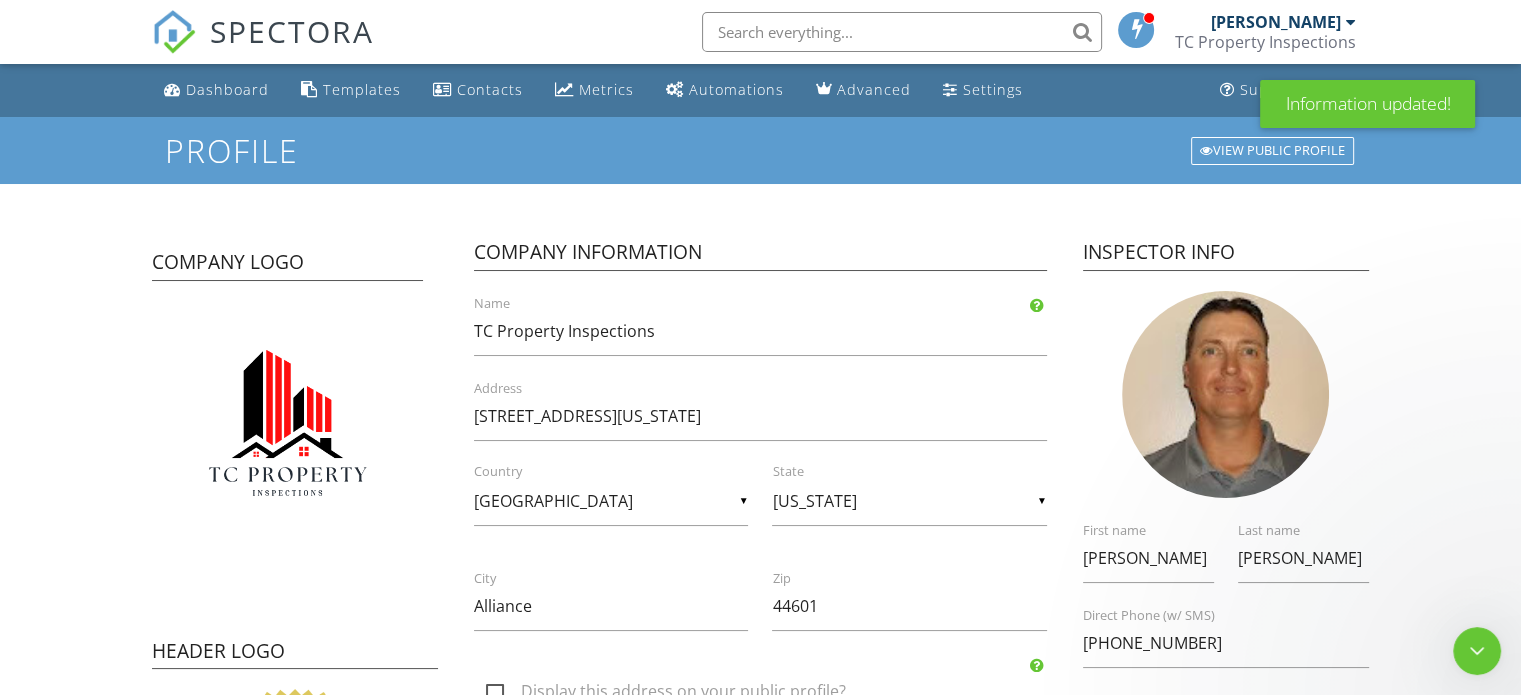 scroll, scrollTop: 0, scrollLeft: 0, axis: both 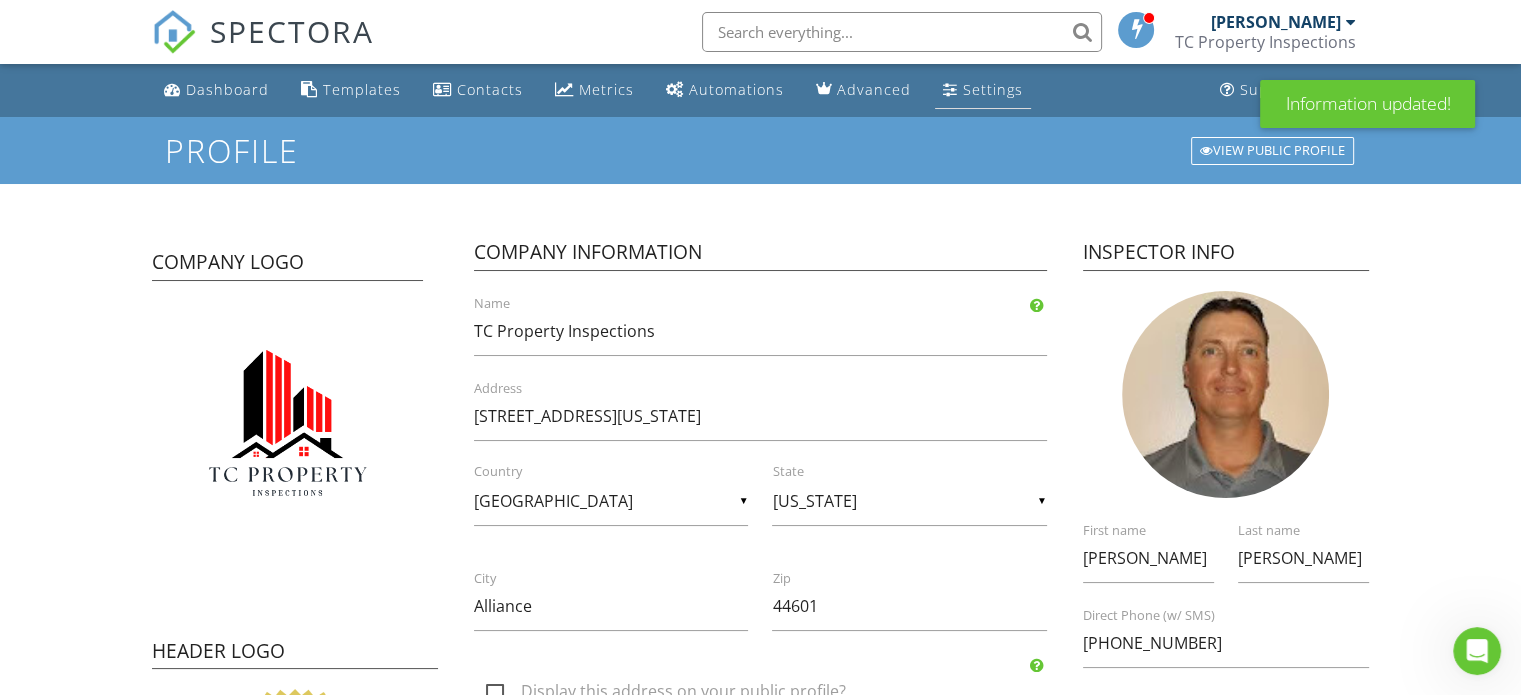 click on "Settings" at bounding box center [983, 90] 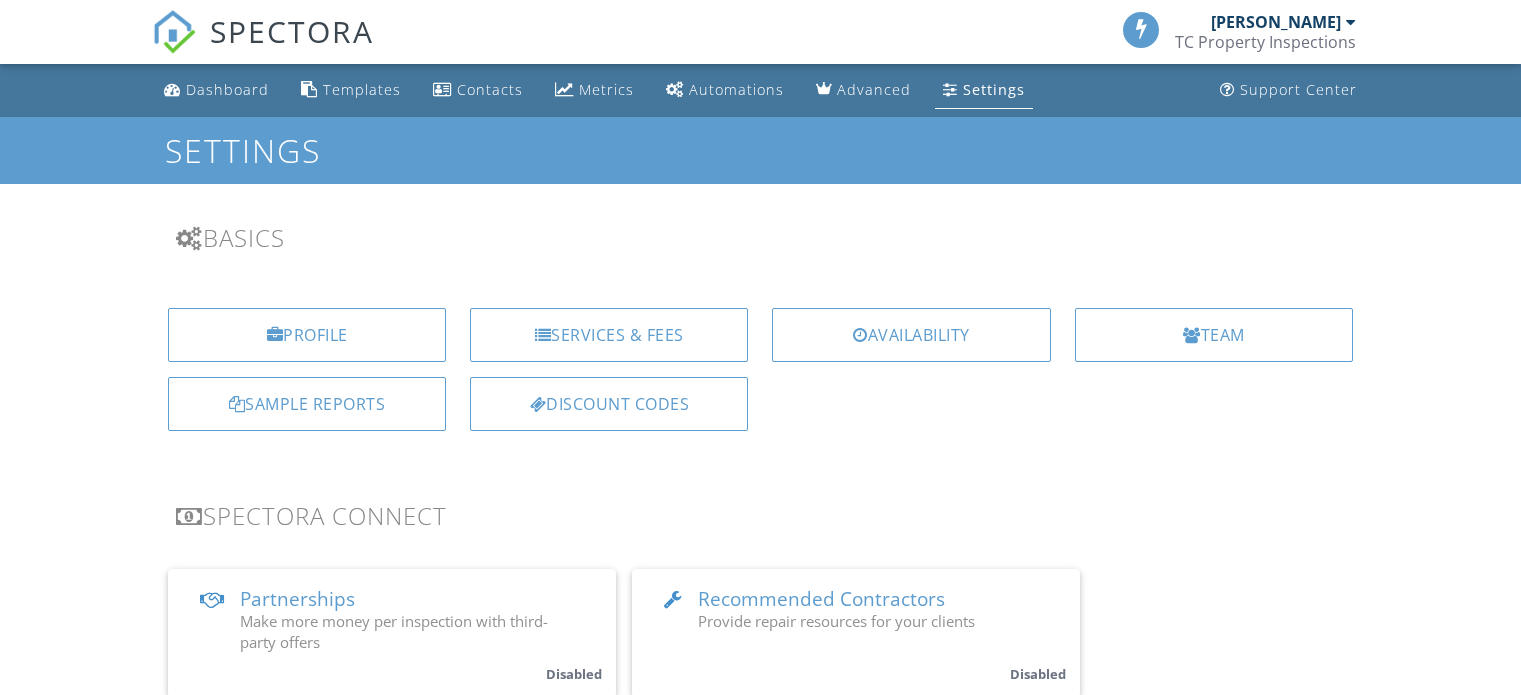 scroll, scrollTop: 621, scrollLeft: 0, axis: vertical 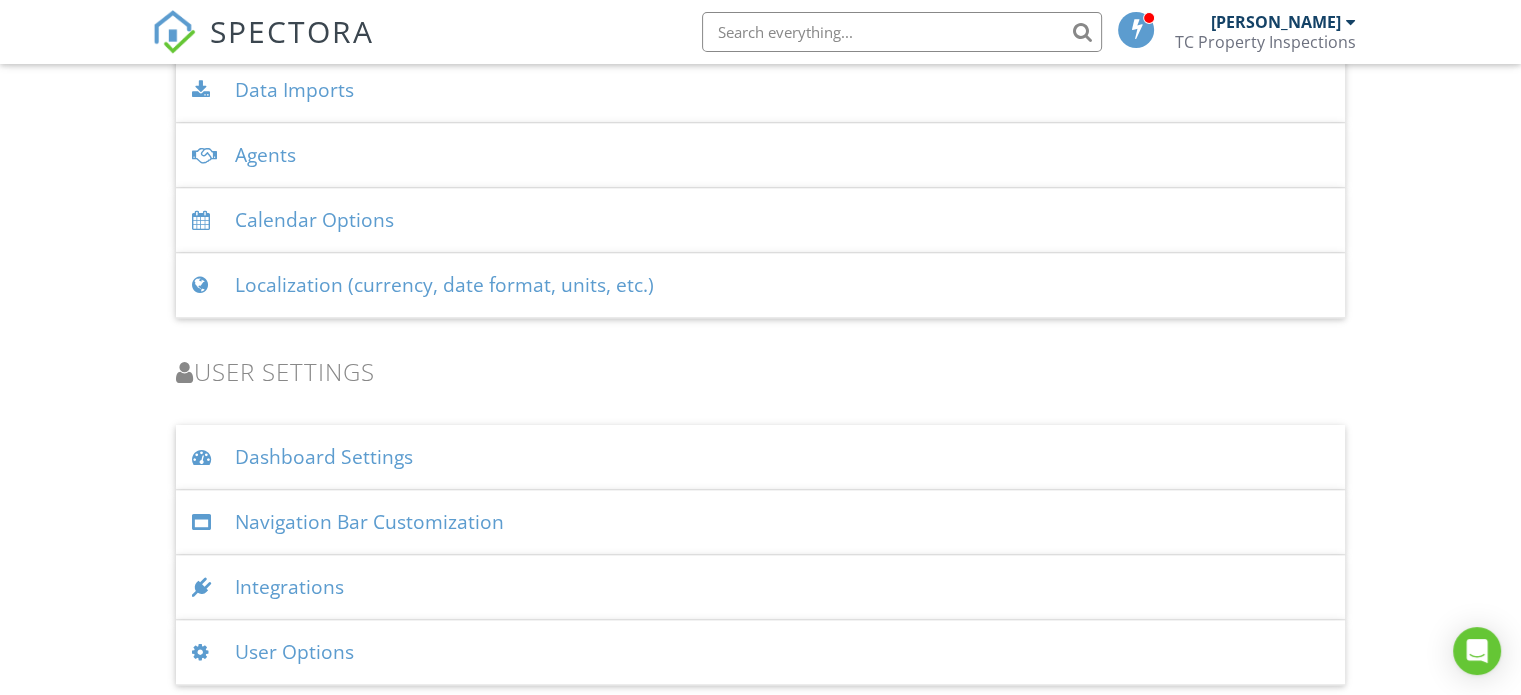 click on "User Options" at bounding box center [760, 652] 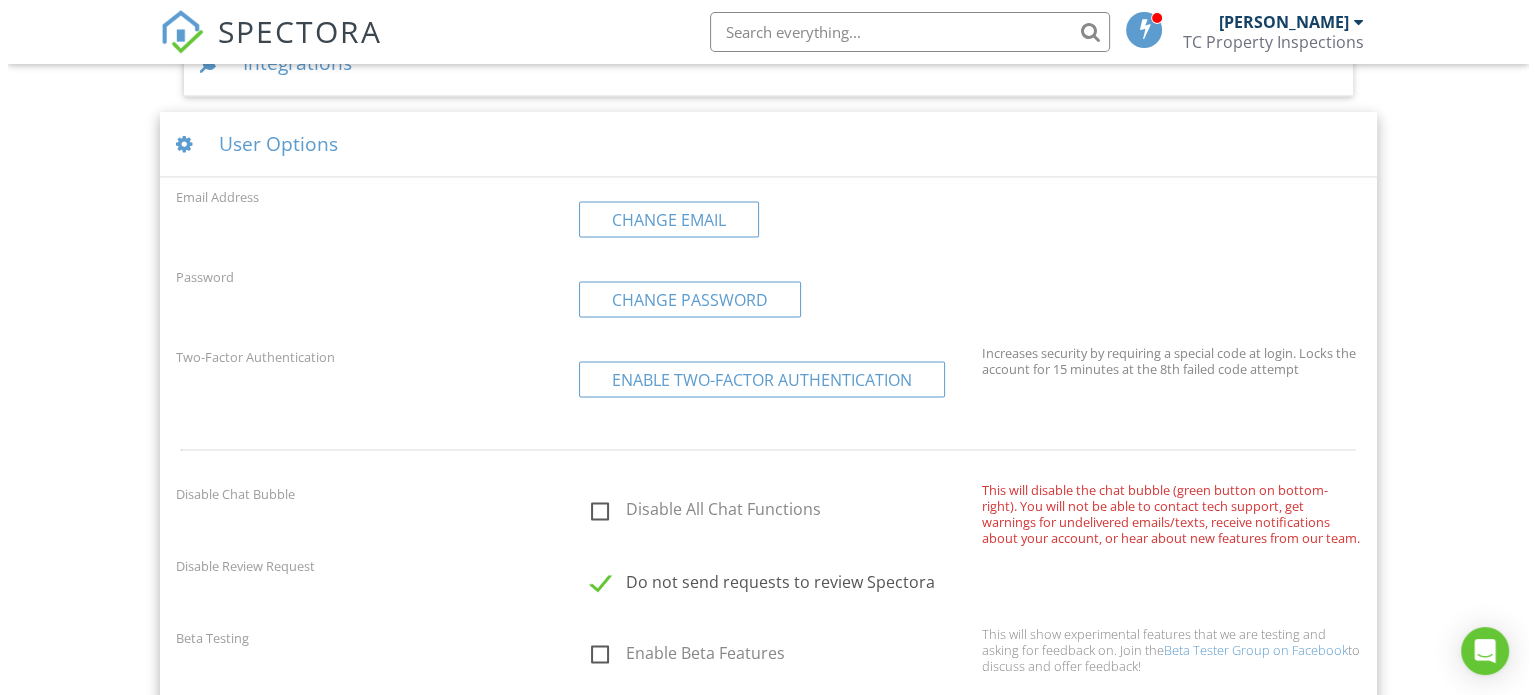 scroll, scrollTop: 3254, scrollLeft: 0, axis: vertical 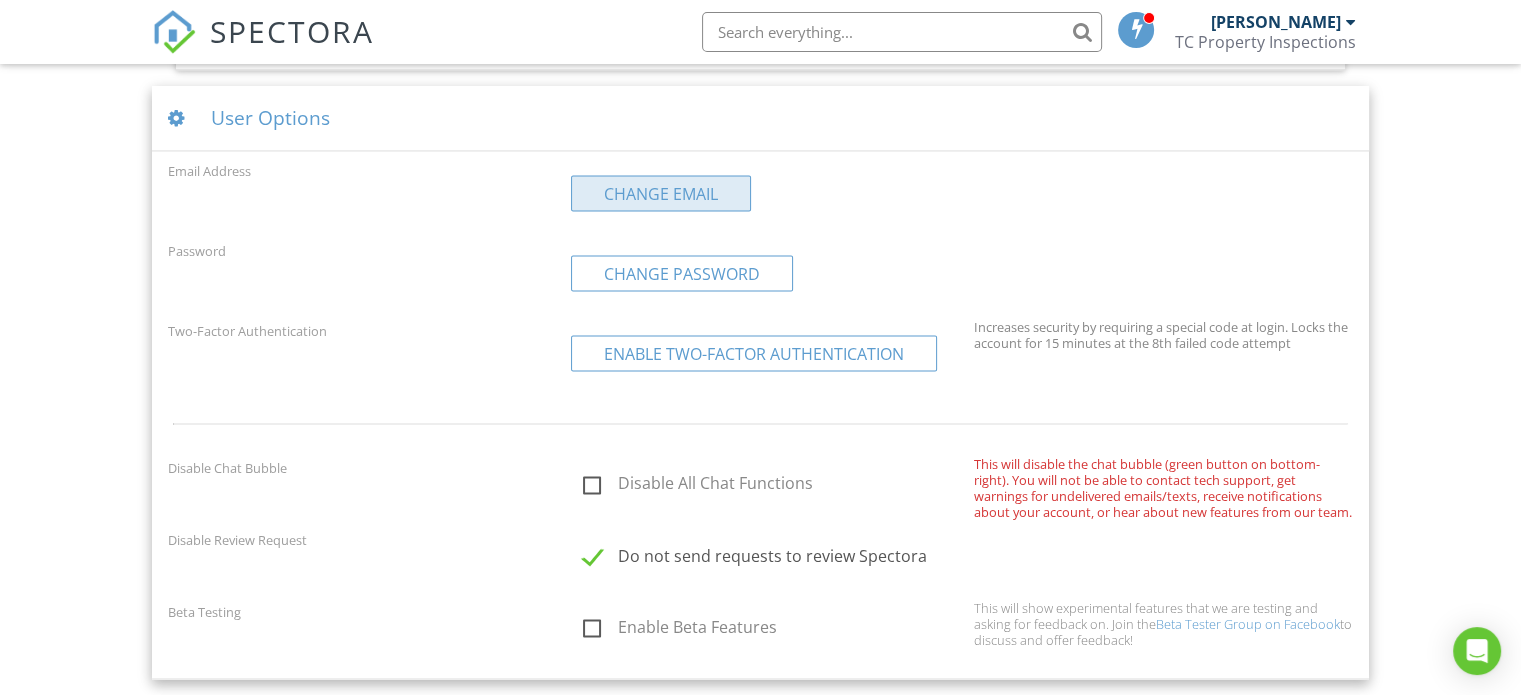 click on "Change Email" at bounding box center [661, 193] 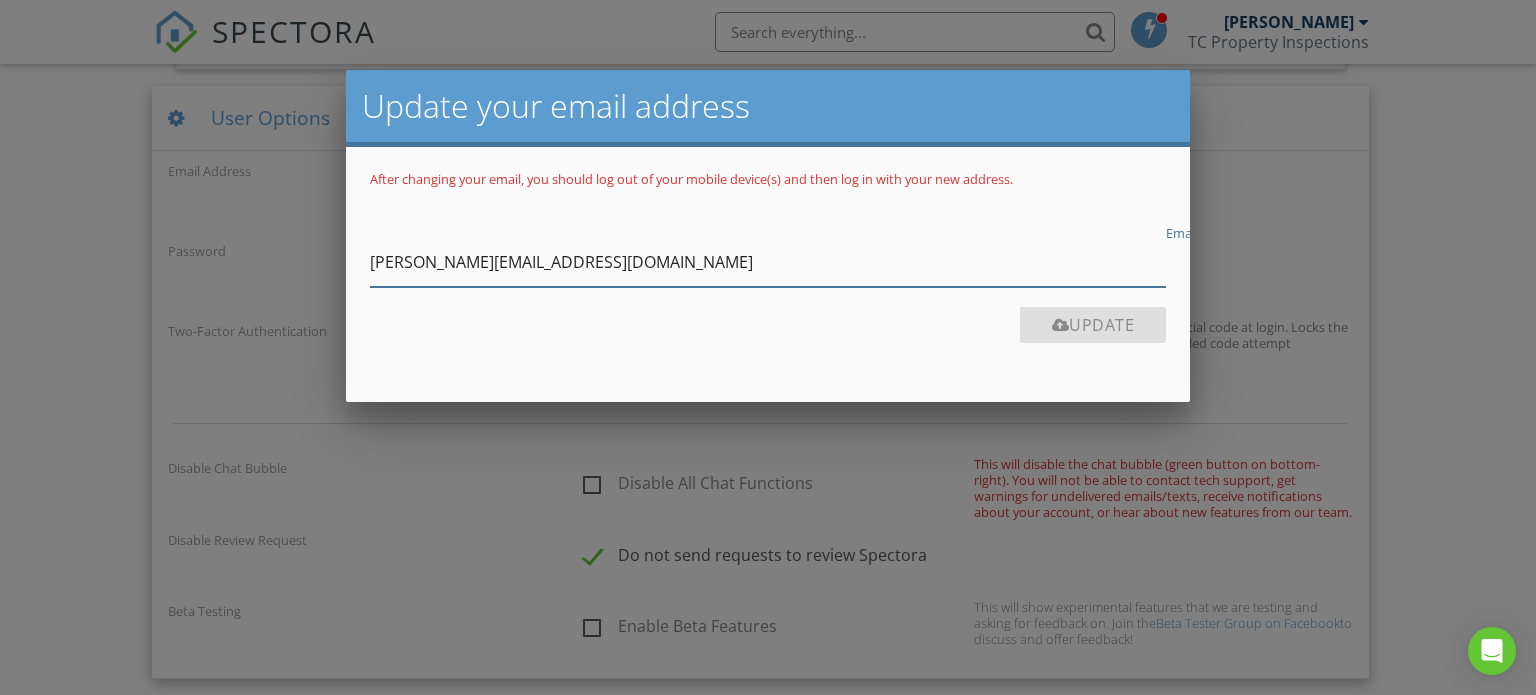 click on "todd@tcpropertyinspector.com" at bounding box center (768, 262) 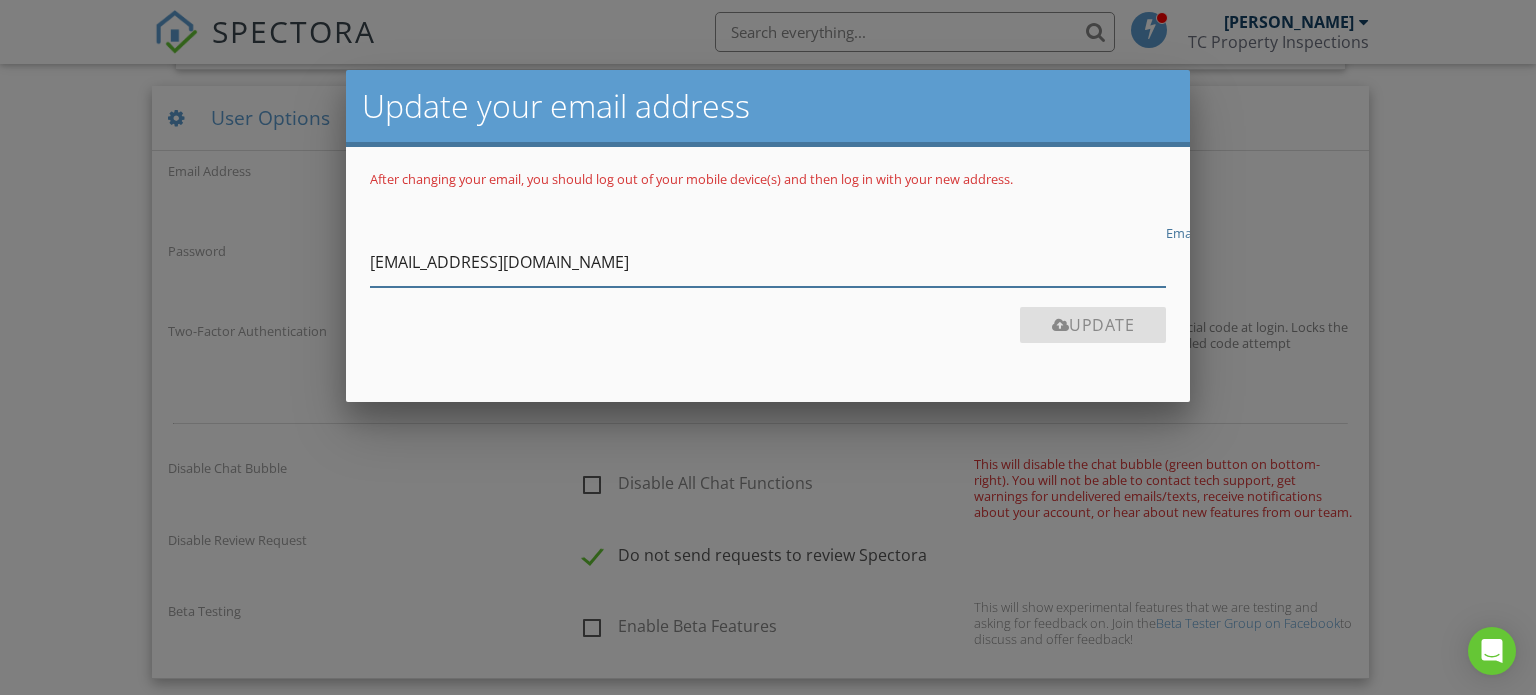 type on "tcpropertyinspector@gmail.com" 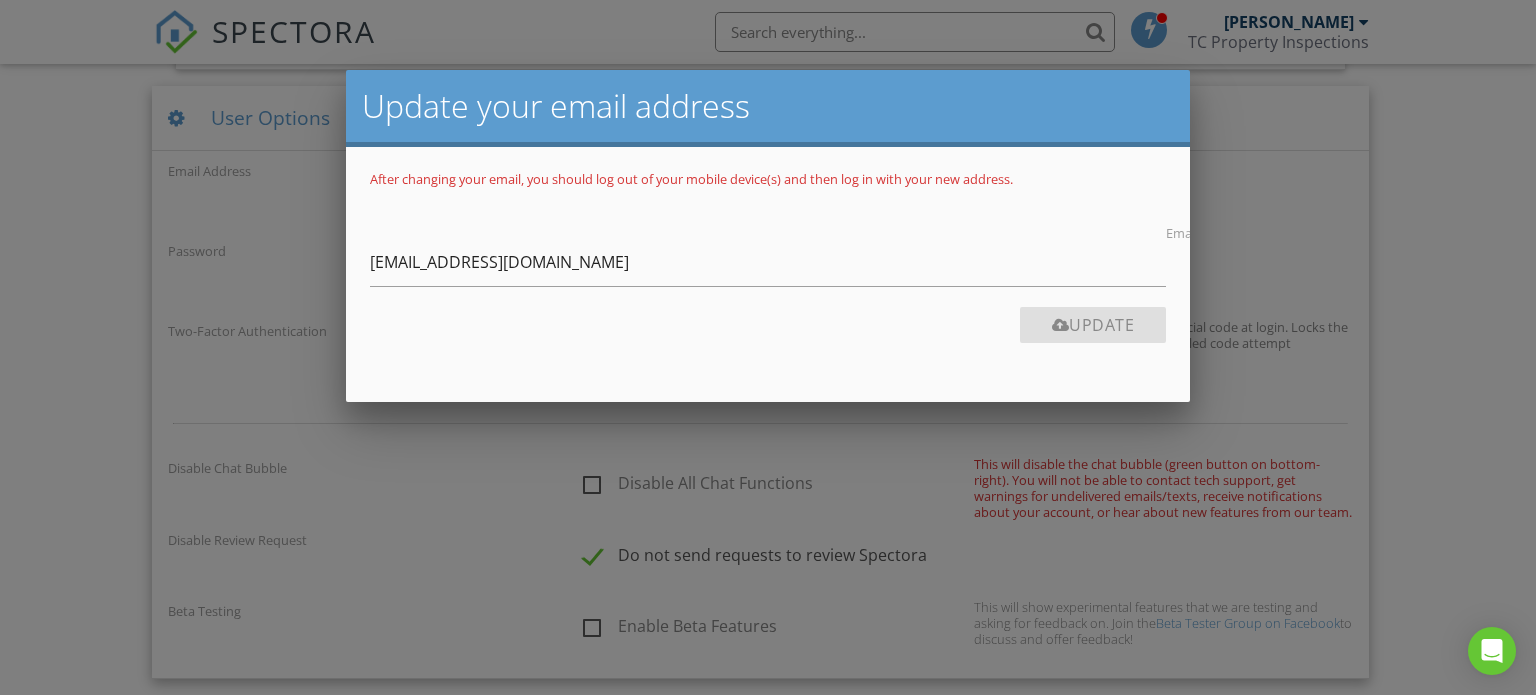 click on "Update" at bounding box center (768, 332) 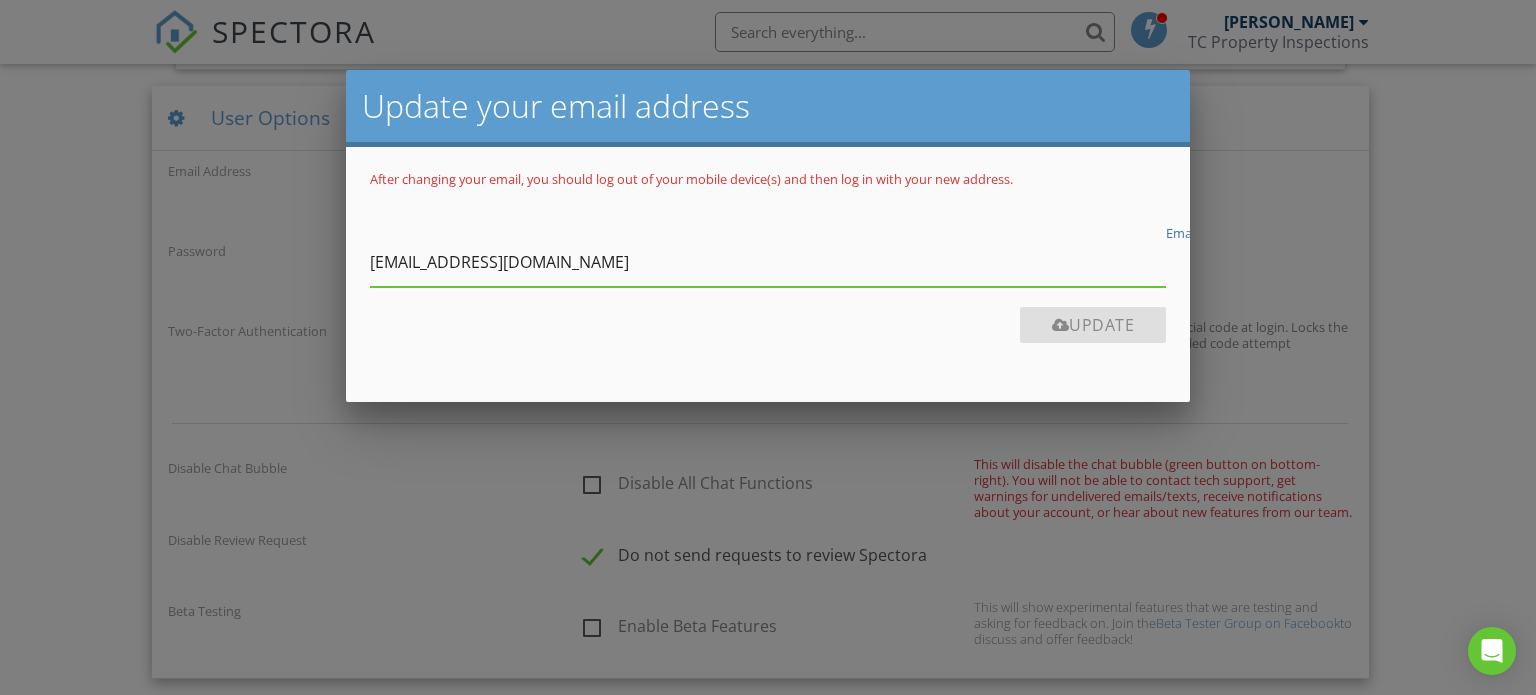 click on "tcpropertyinspector@gmail.com" at bounding box center [768, 262] 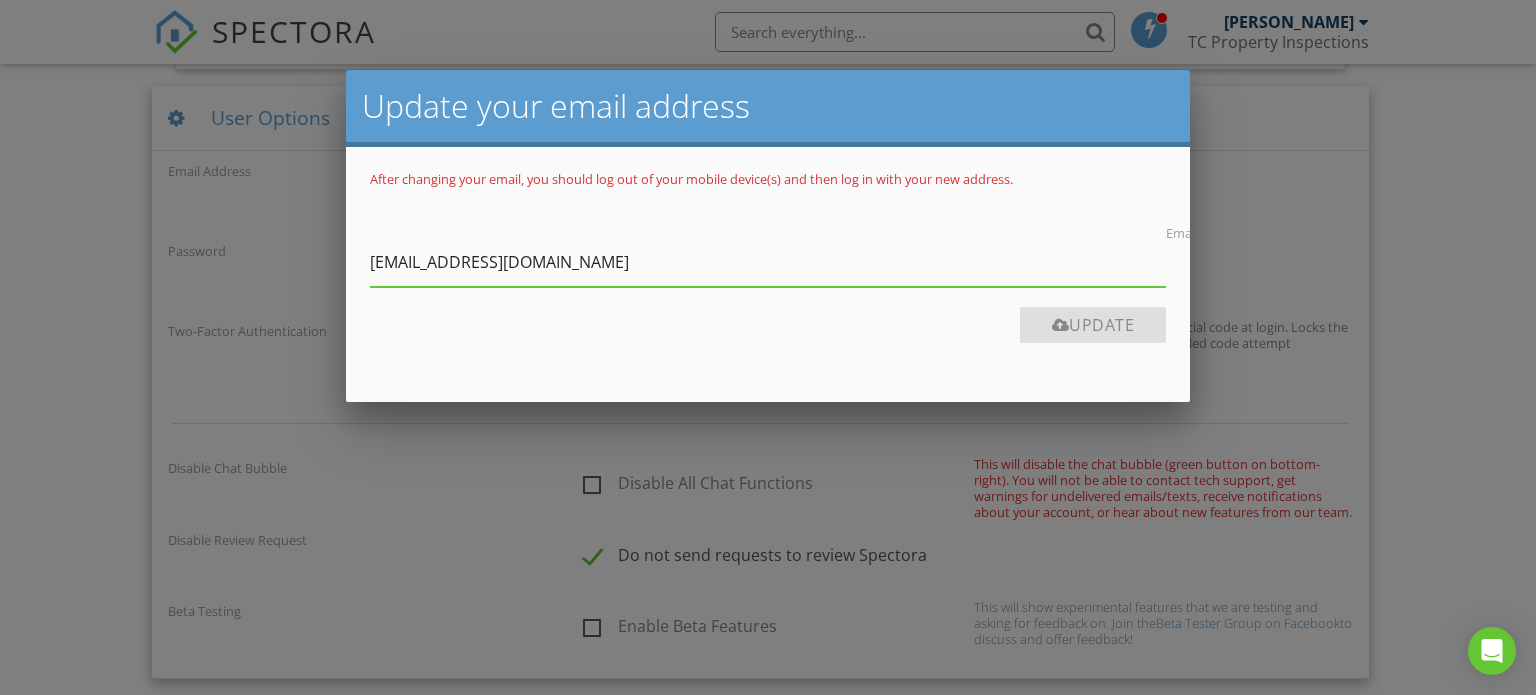 click on "Update" at bounding box center (768, 332) 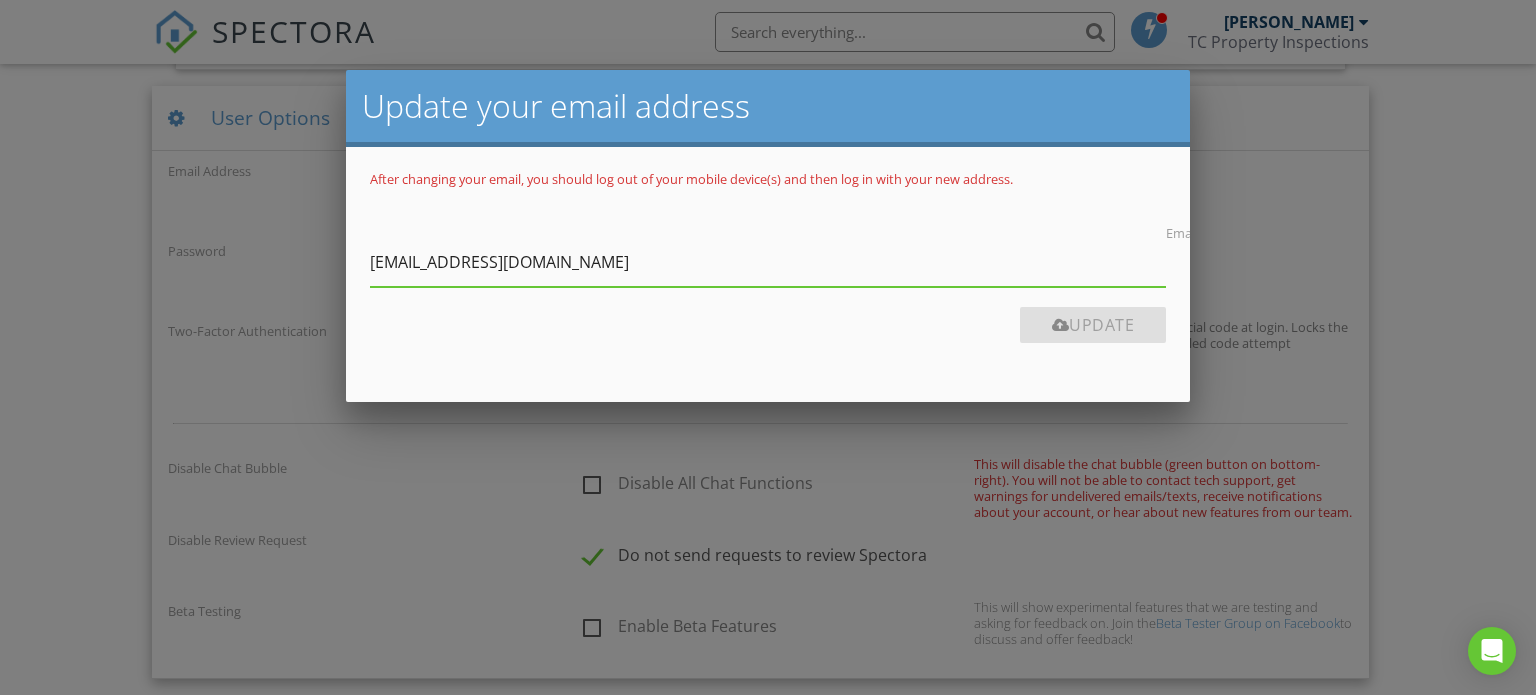 click on "Update" at bounding box center (1093, 325) 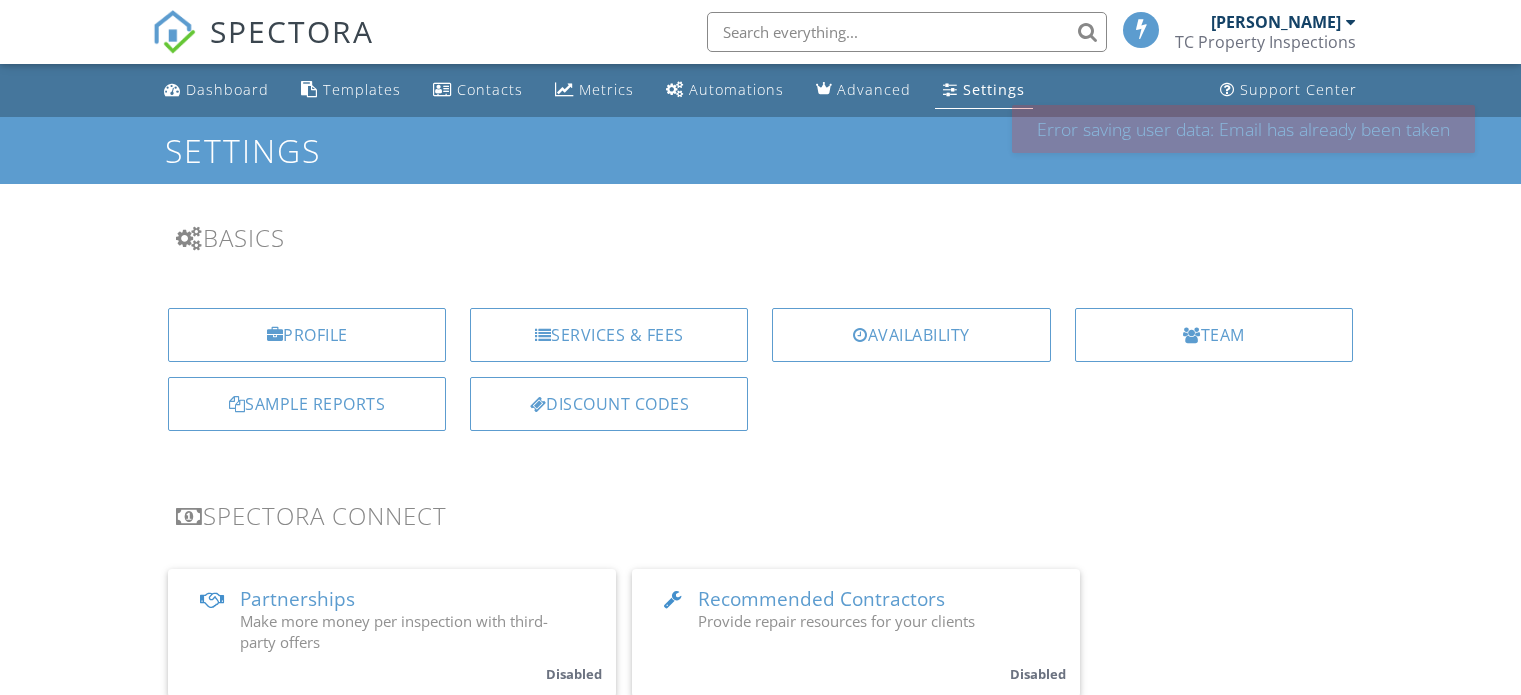 scroll, scrollTop: 0, scrollLeft: 0, axis: both 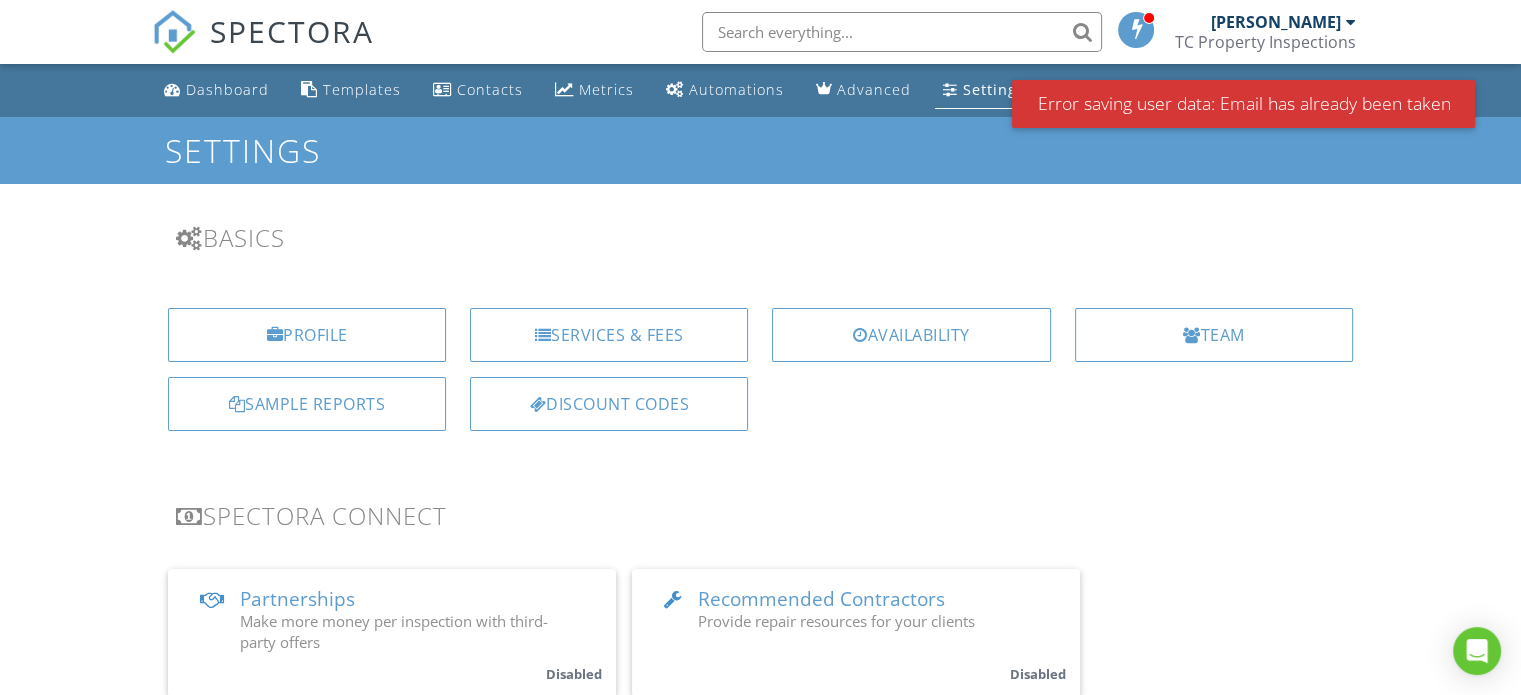 click on "Dashboard" at bounding box center [216, 90] 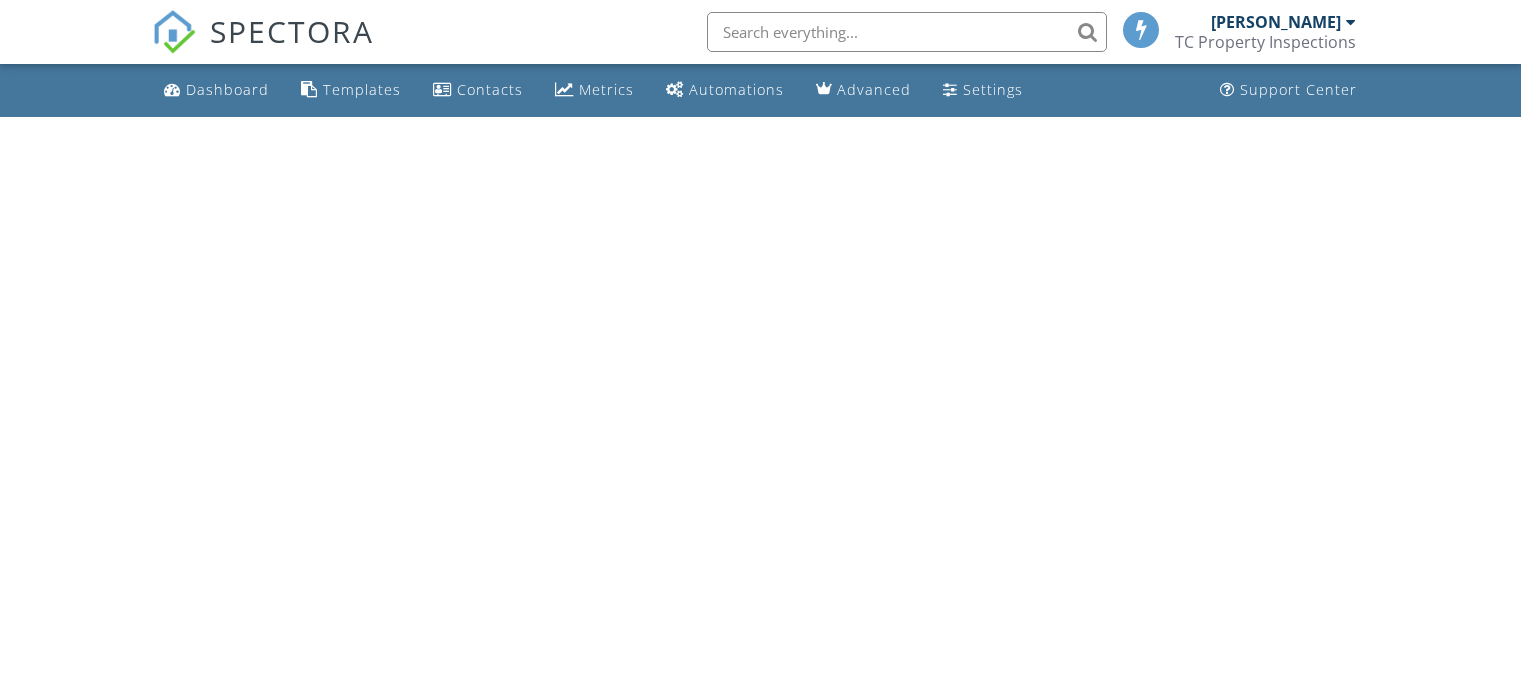 scroll, scrollTop: 0, scrollLeft: 0, axis: both 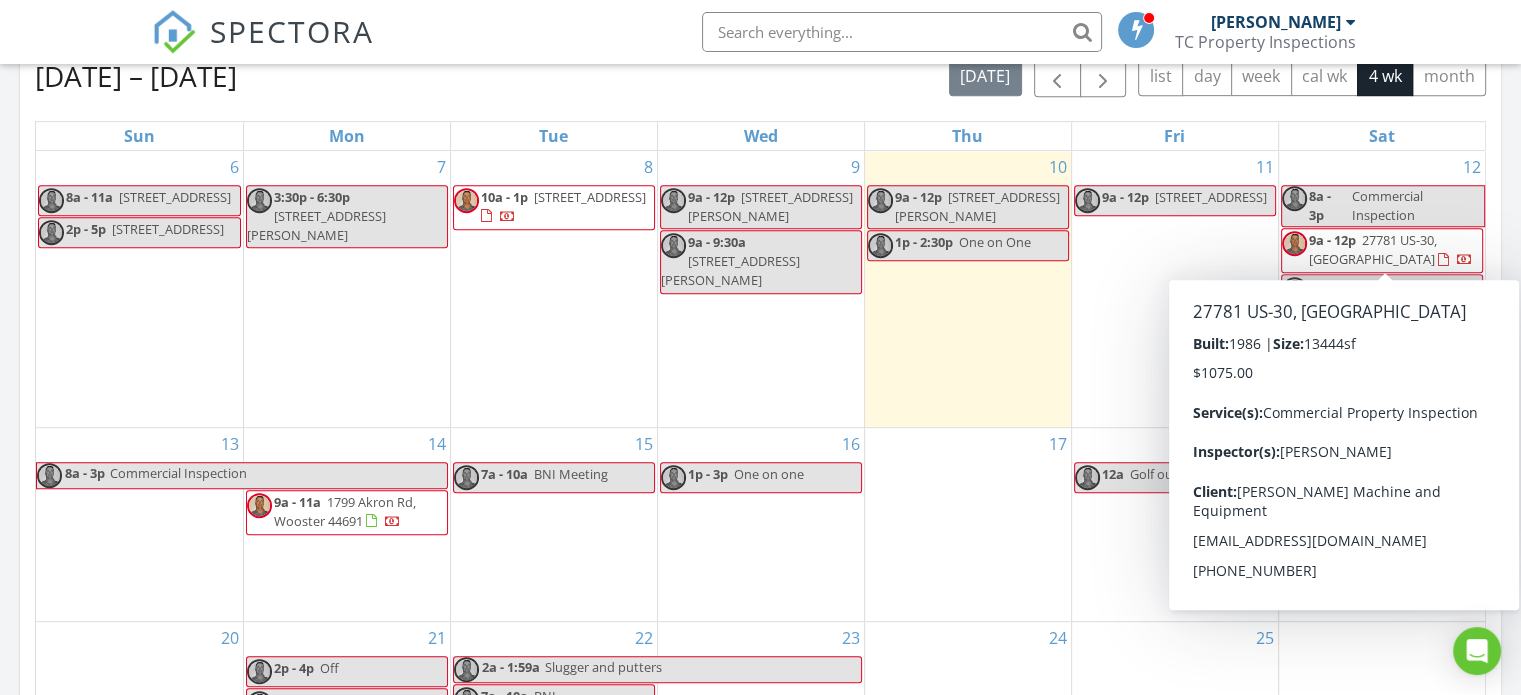 click on "27781 US-30, [GEOGRAPHIC_DATA]" at bounding box center (1373, 249) 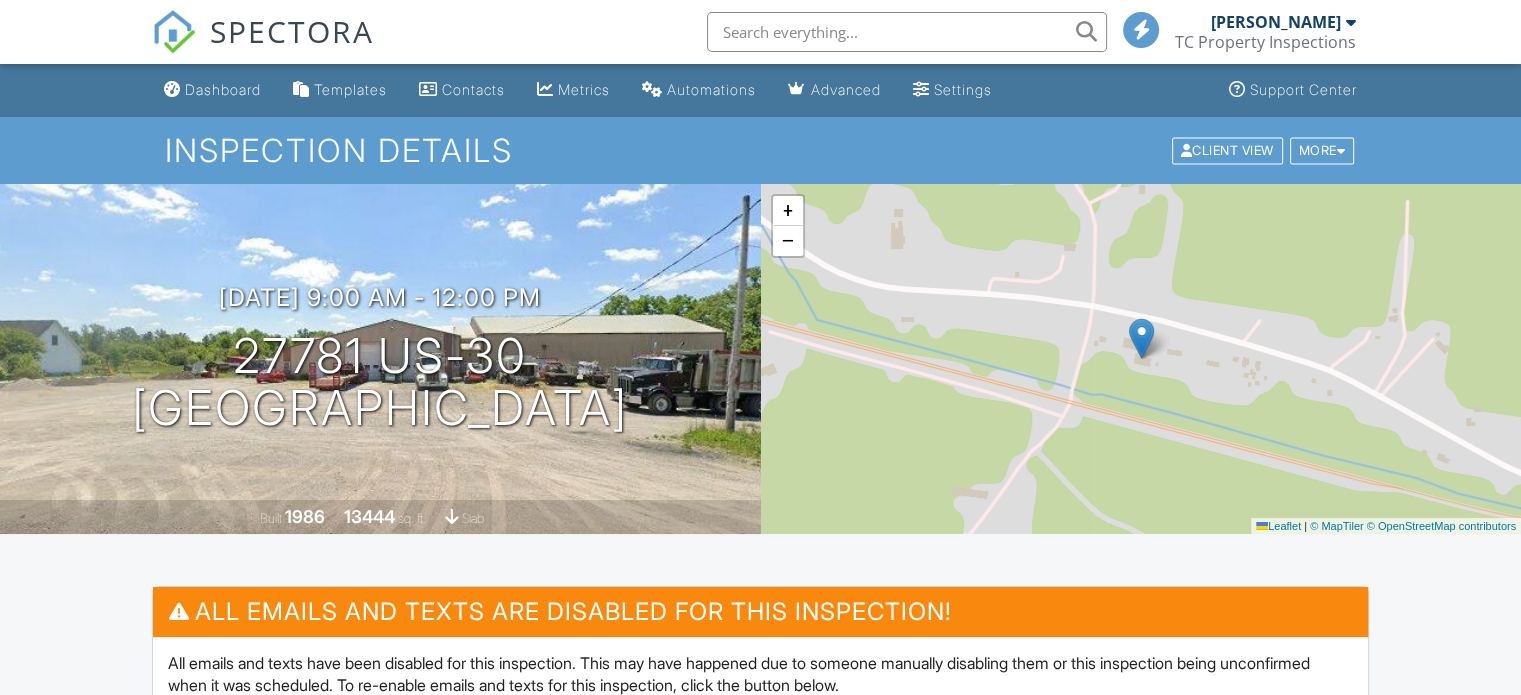 scroll, scrollTop: 500, scrollLeft: 0, axis: vertical 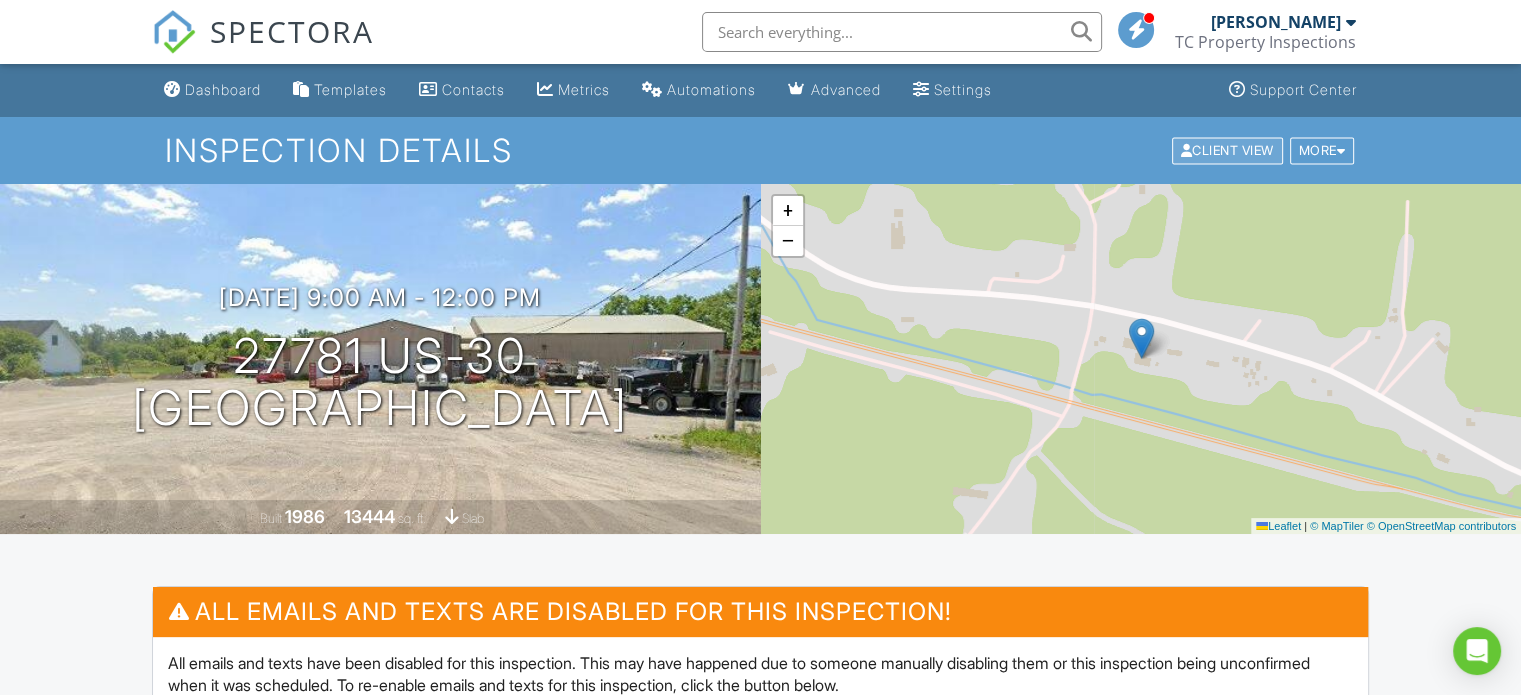 click on "Client View" at bounding box center (1227, 150) 